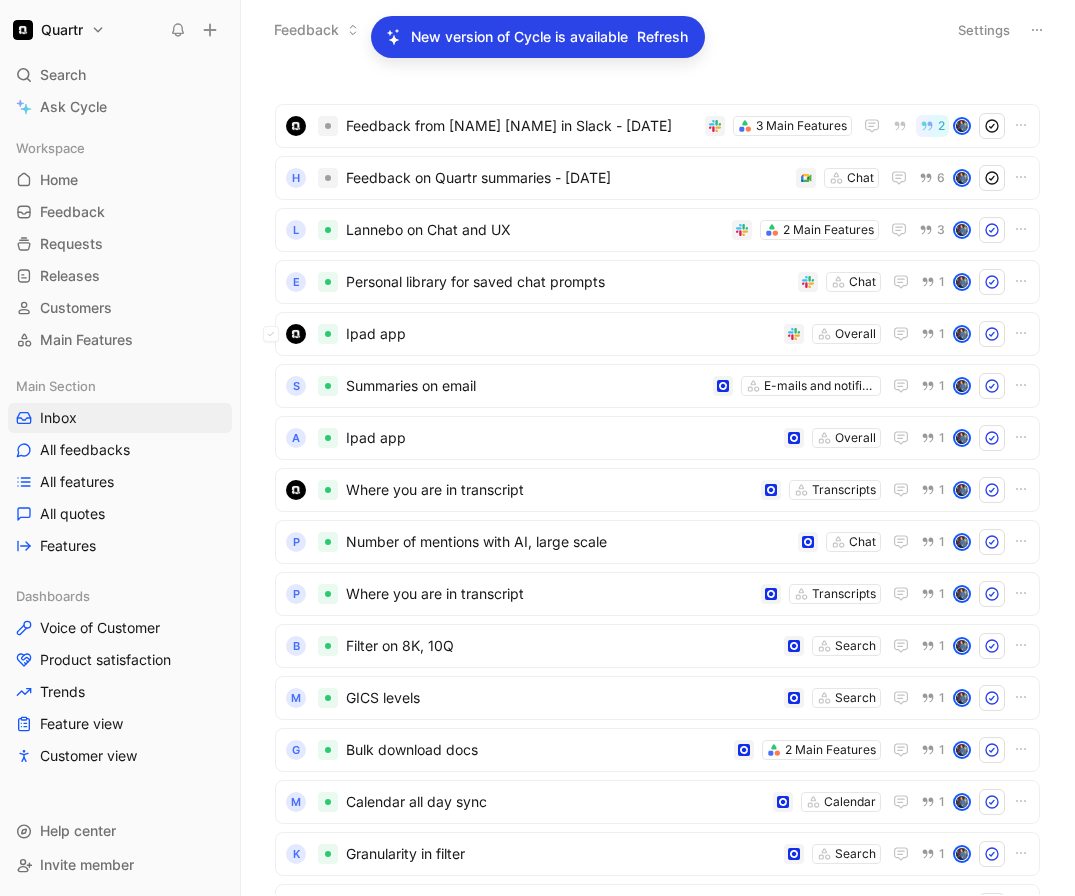 scroll, scrollTop: 0, scrollLeft: 0, axis: both 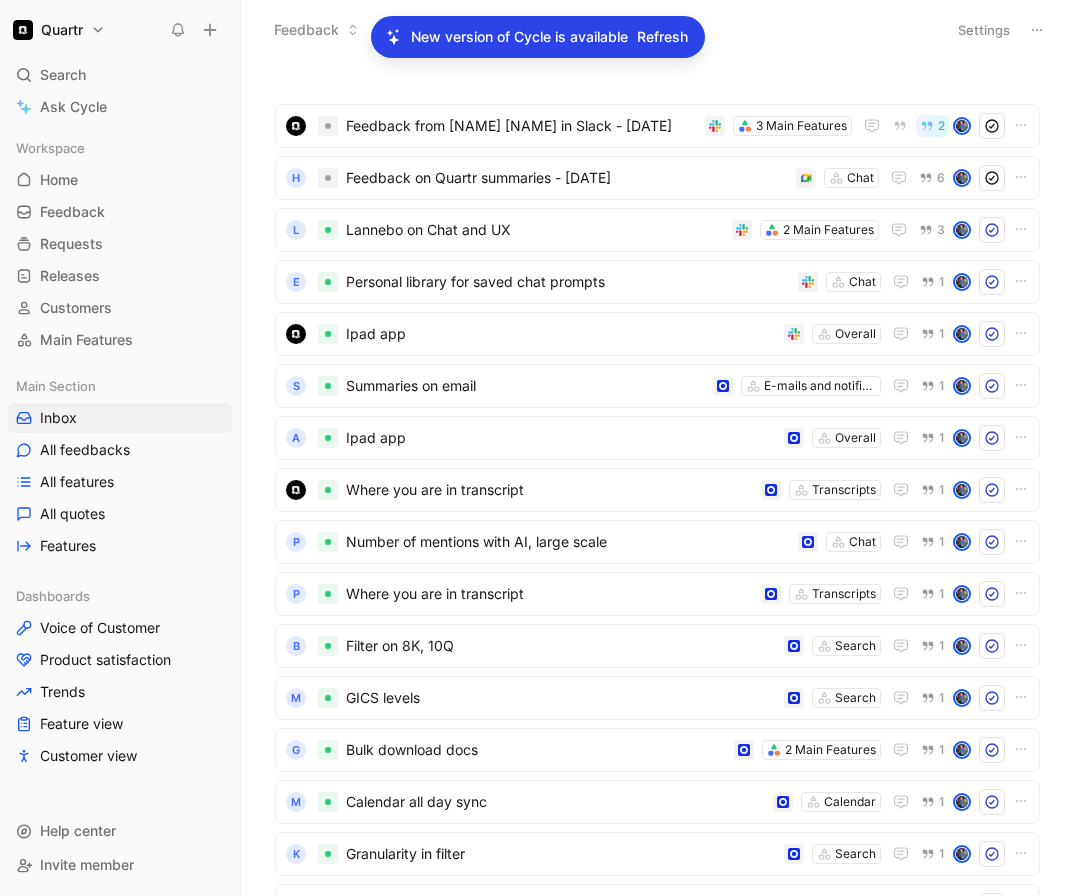 click on "Refresh" at bounding box center (662, 37) 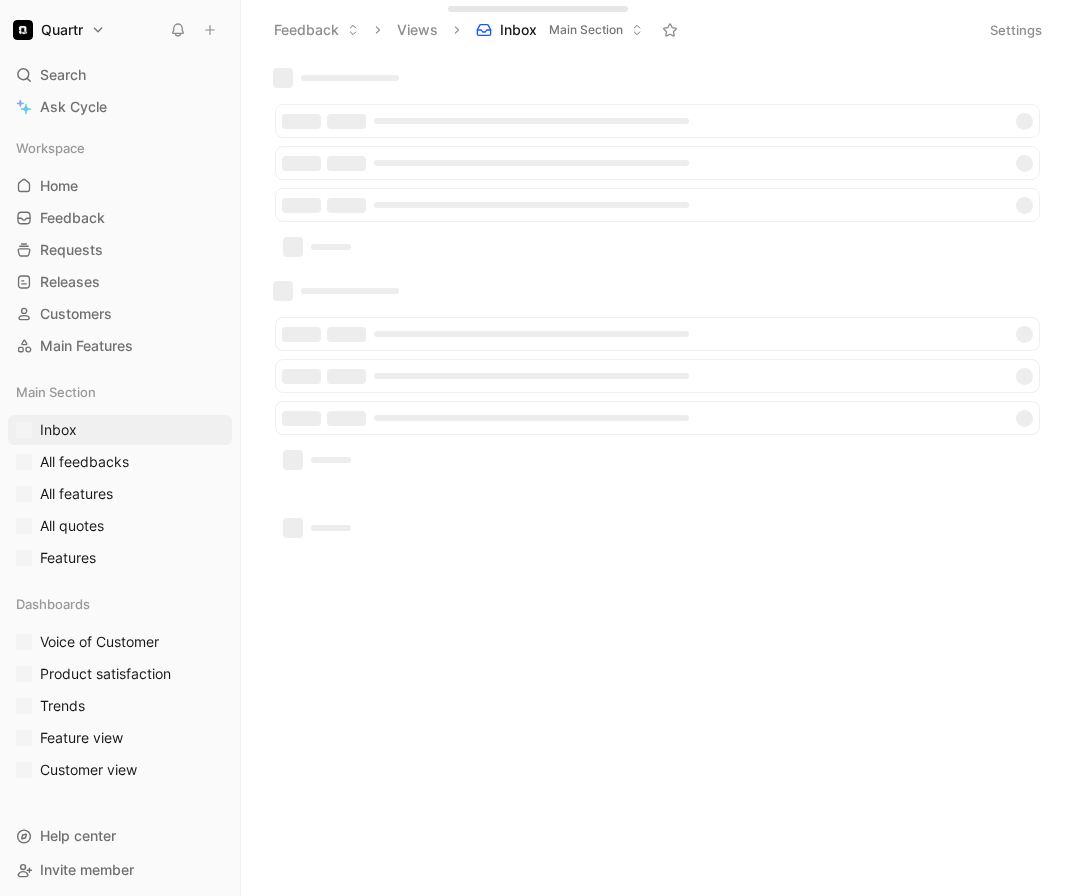 scroll, scrollTop: 0, scrollLeft: 0, axis: both 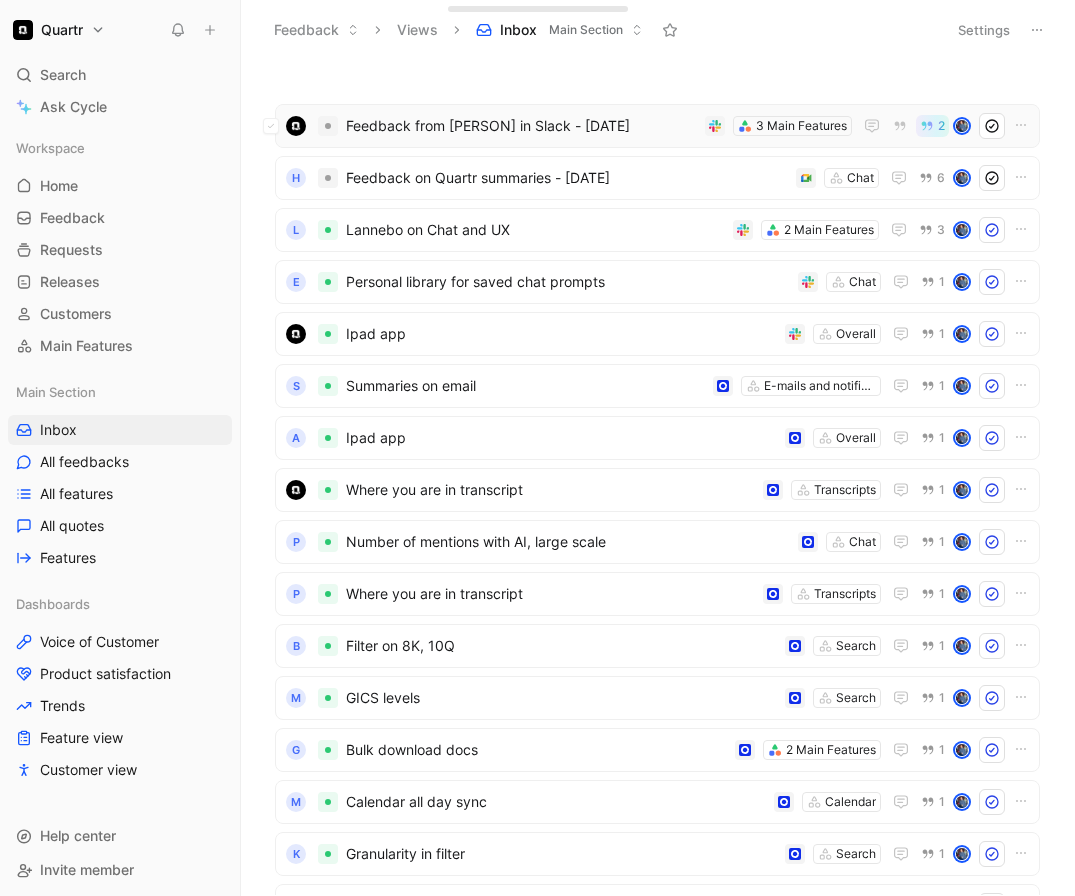 click on "Feedback from [PERSON] in Slack - [DATE]" at bounding box center [521, 126] 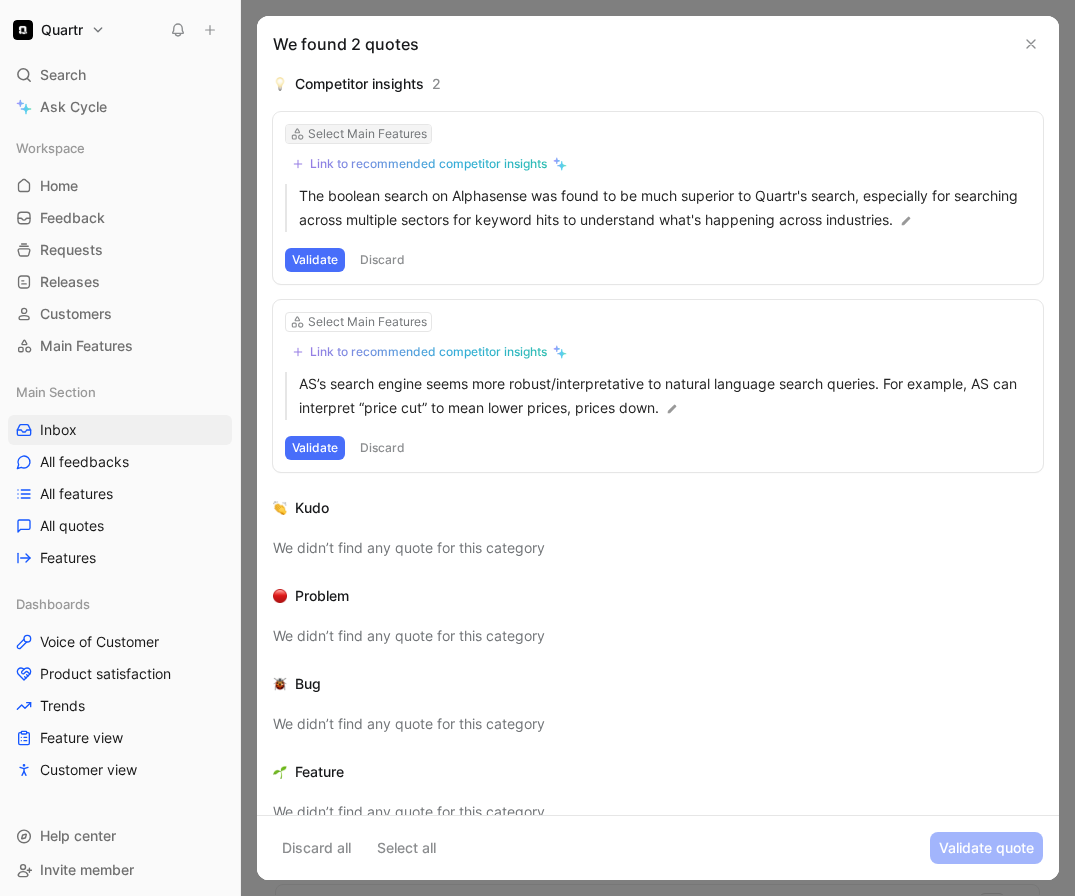 click on "Select   Main Features" at bounding box center [367, 134] 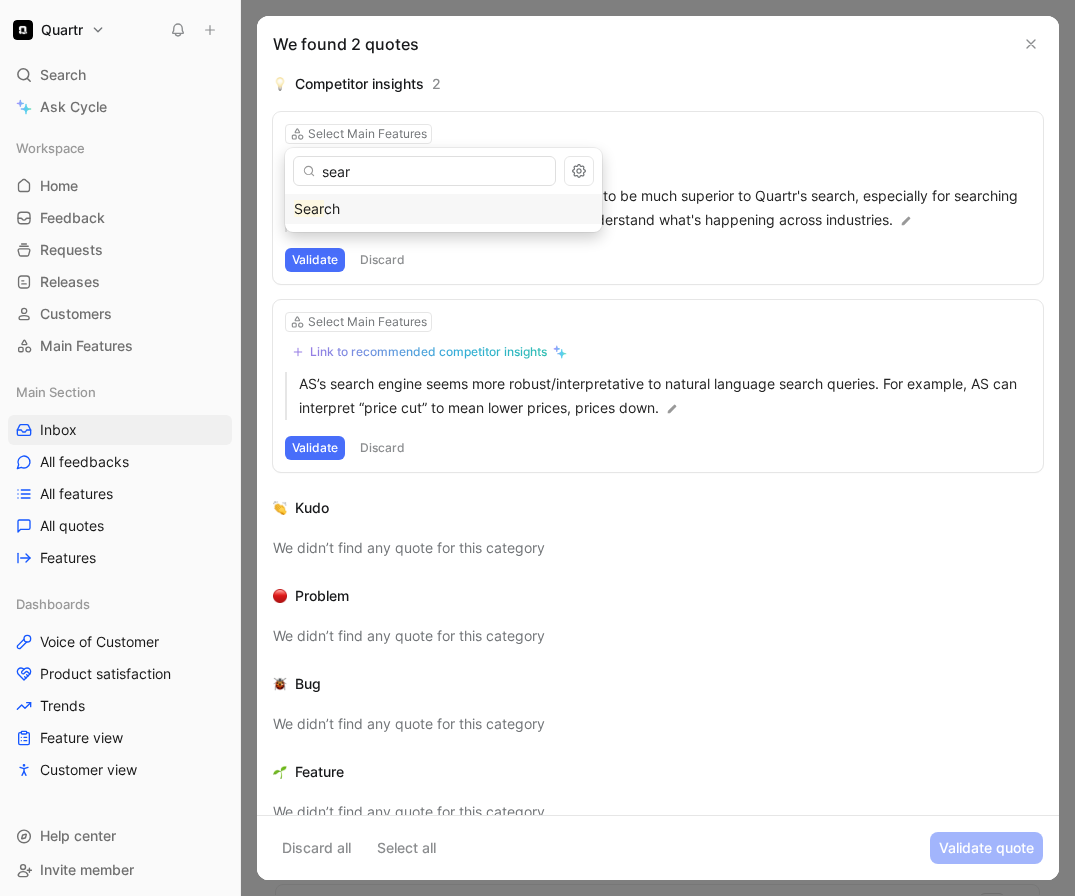 type on "sear" 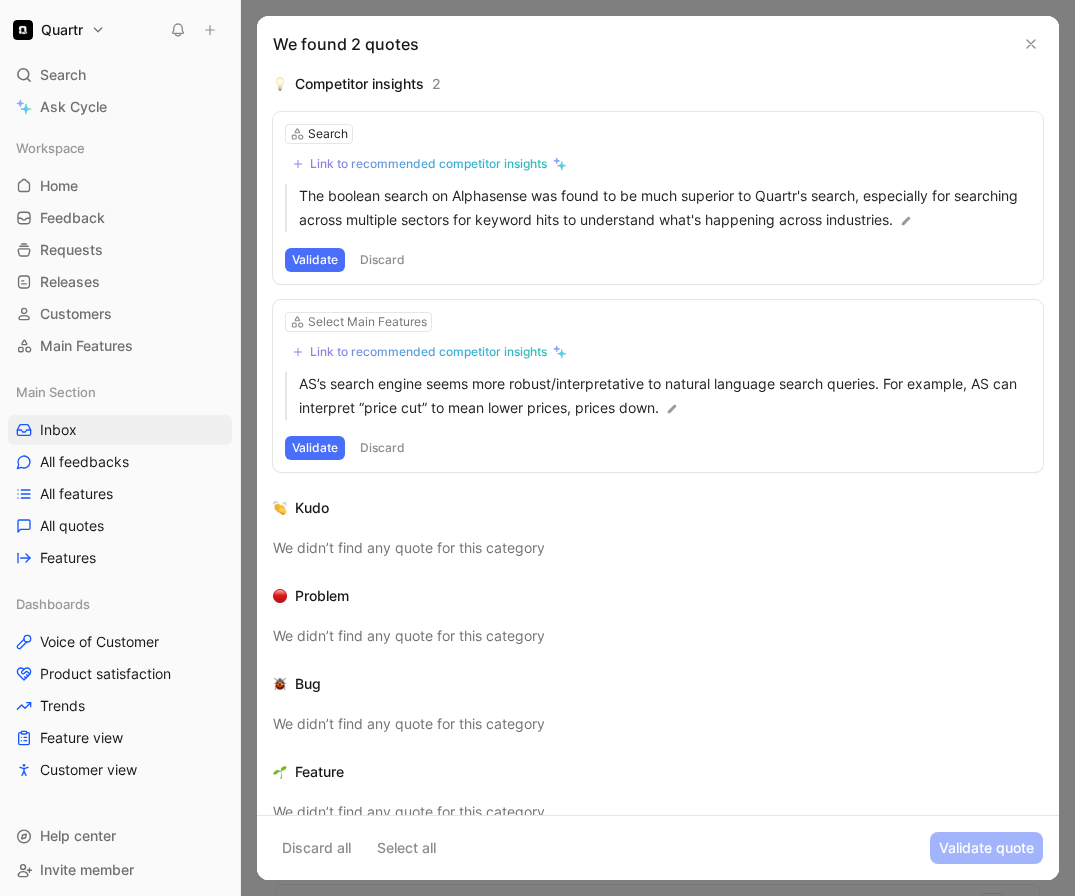 click on "Validate" at bounding box center [315, 260] 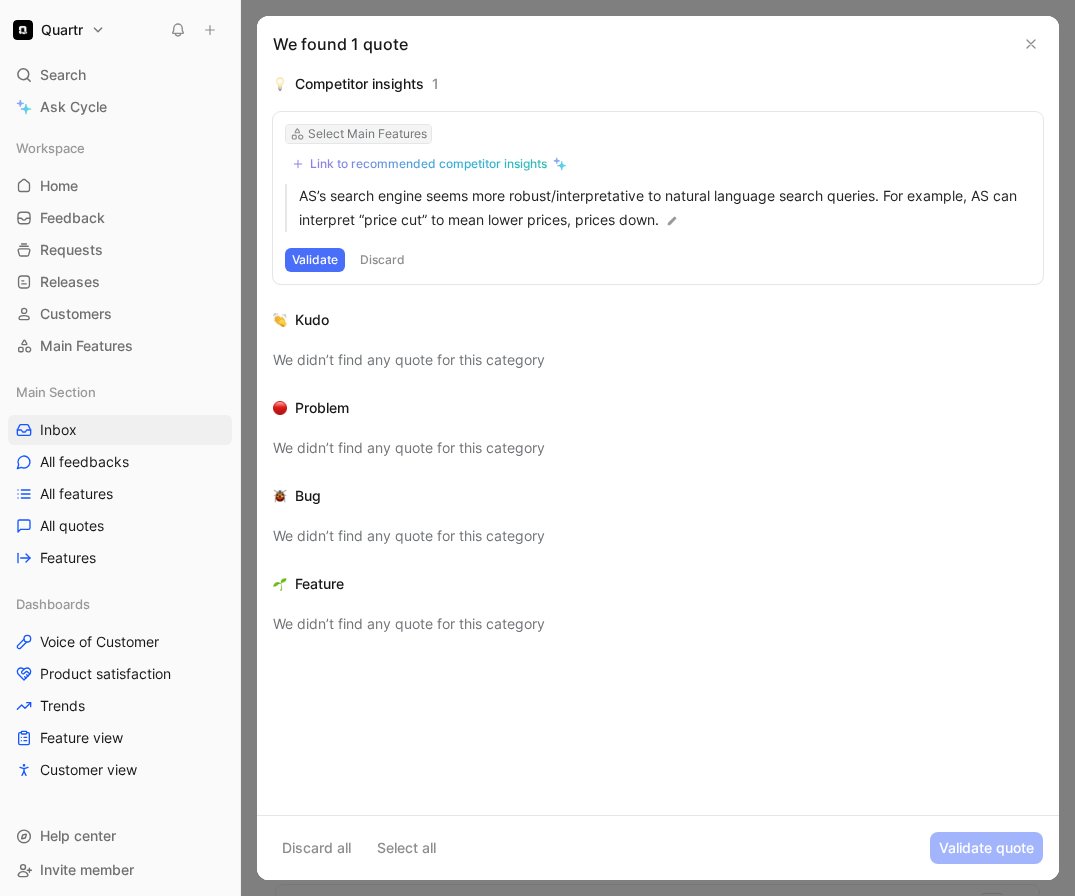 click on "Select   Main Features" at bounding box center [367, 134] 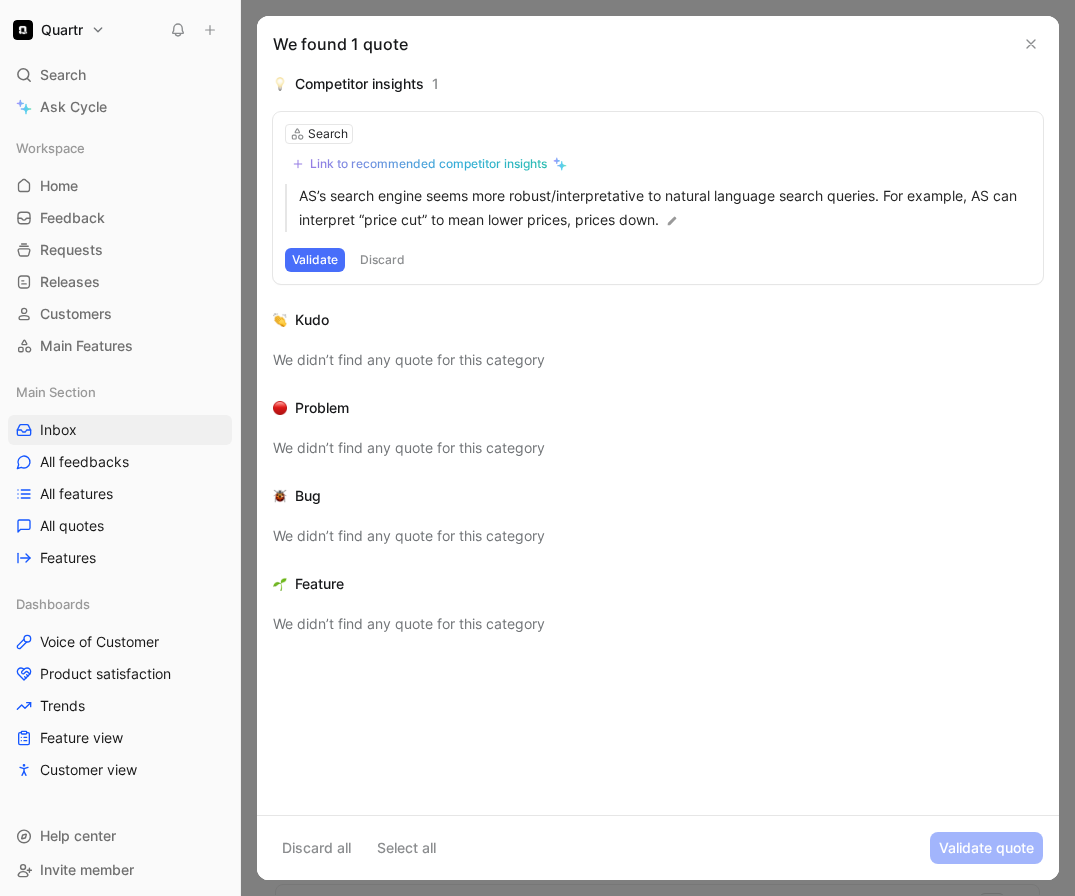 click on "Validate" at bounding box center (315, 260) 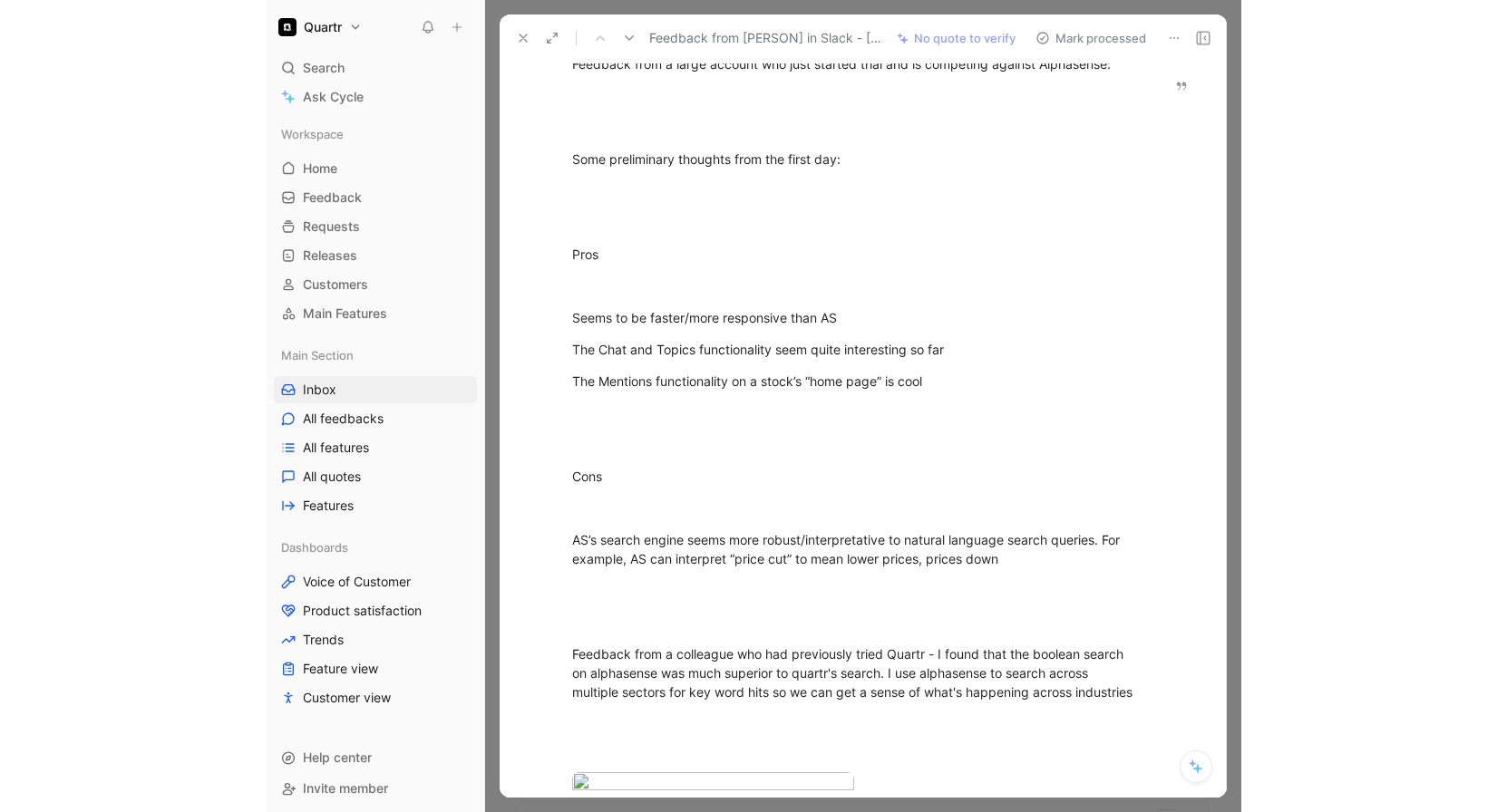 scroll, scrollTop: 0, scrollLeft: 0, axis: both 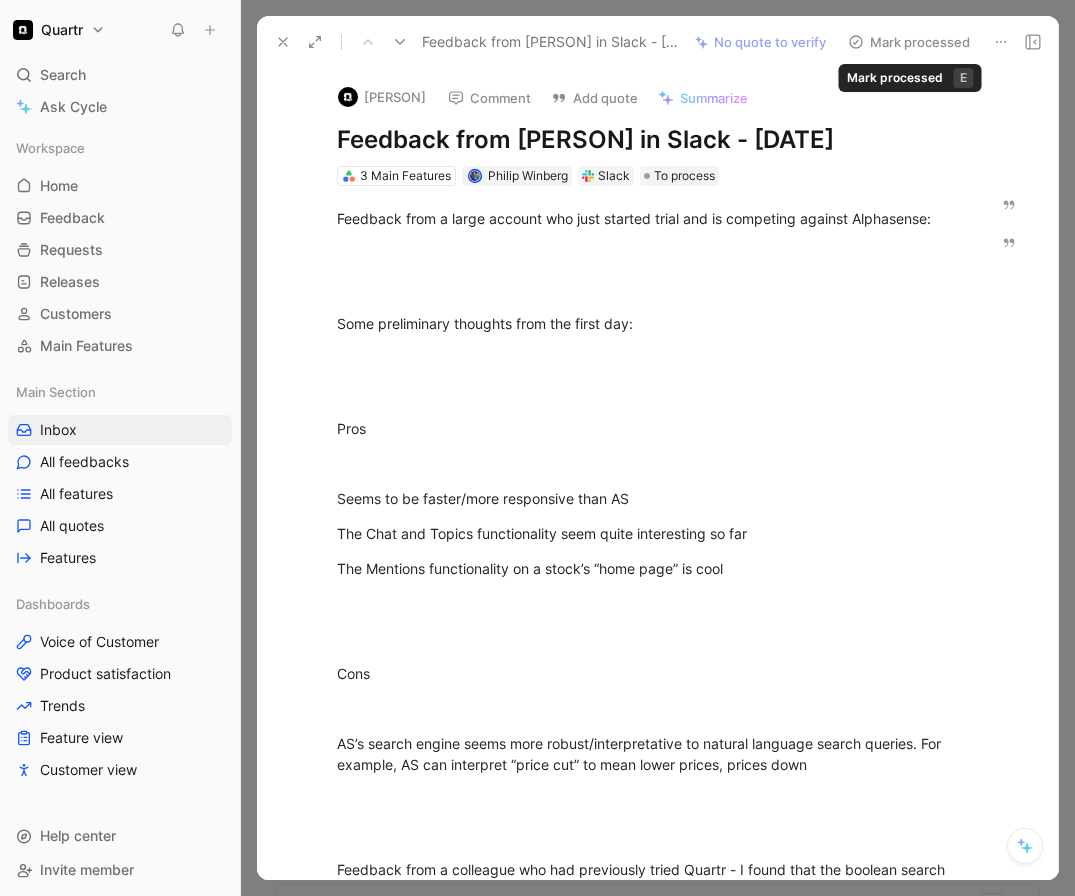 click on "Mark processed" at bounding box center [909, 42] 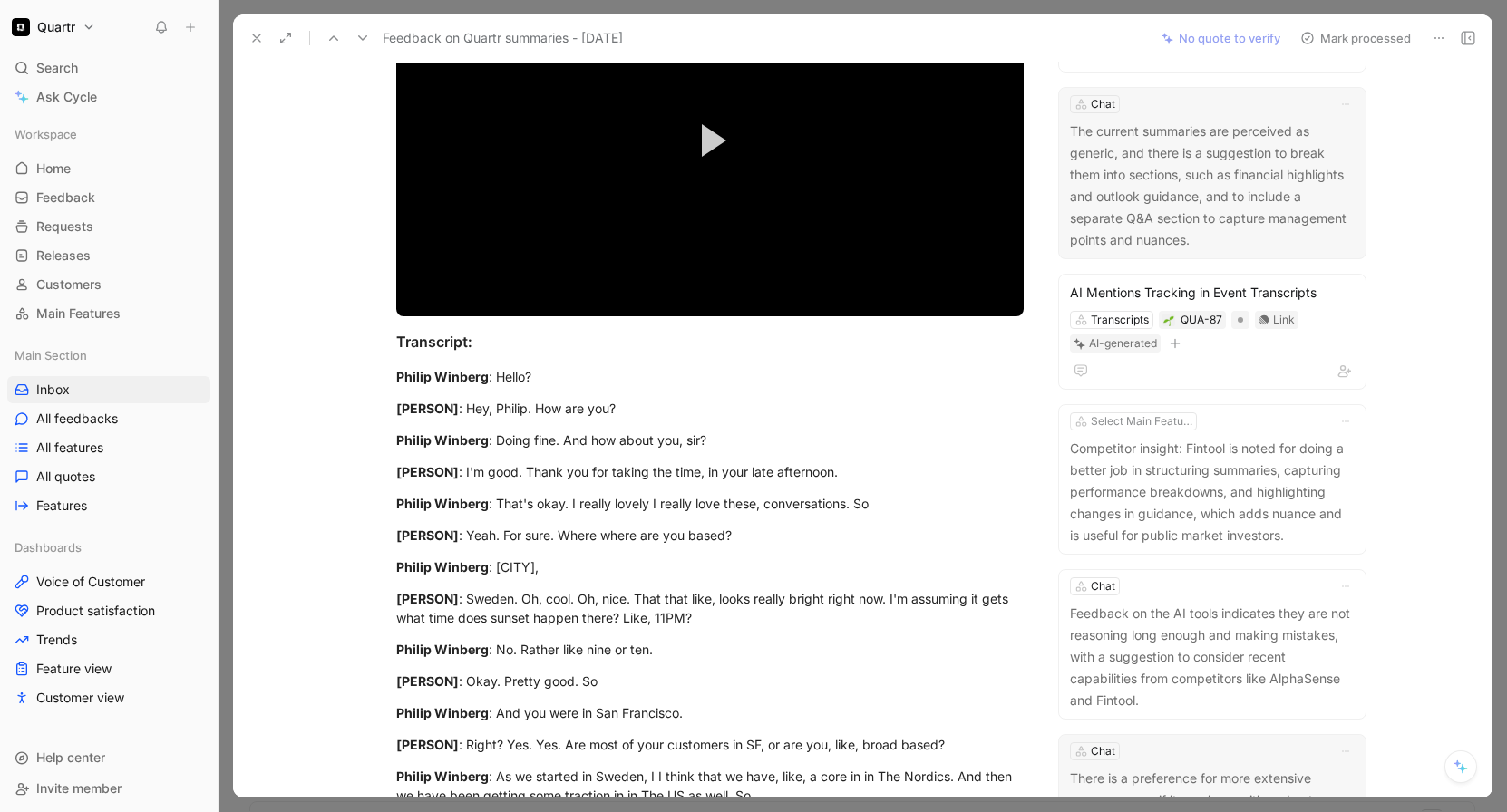 scroll, scrollTop: 0, scrollLeft: 0, axis: both 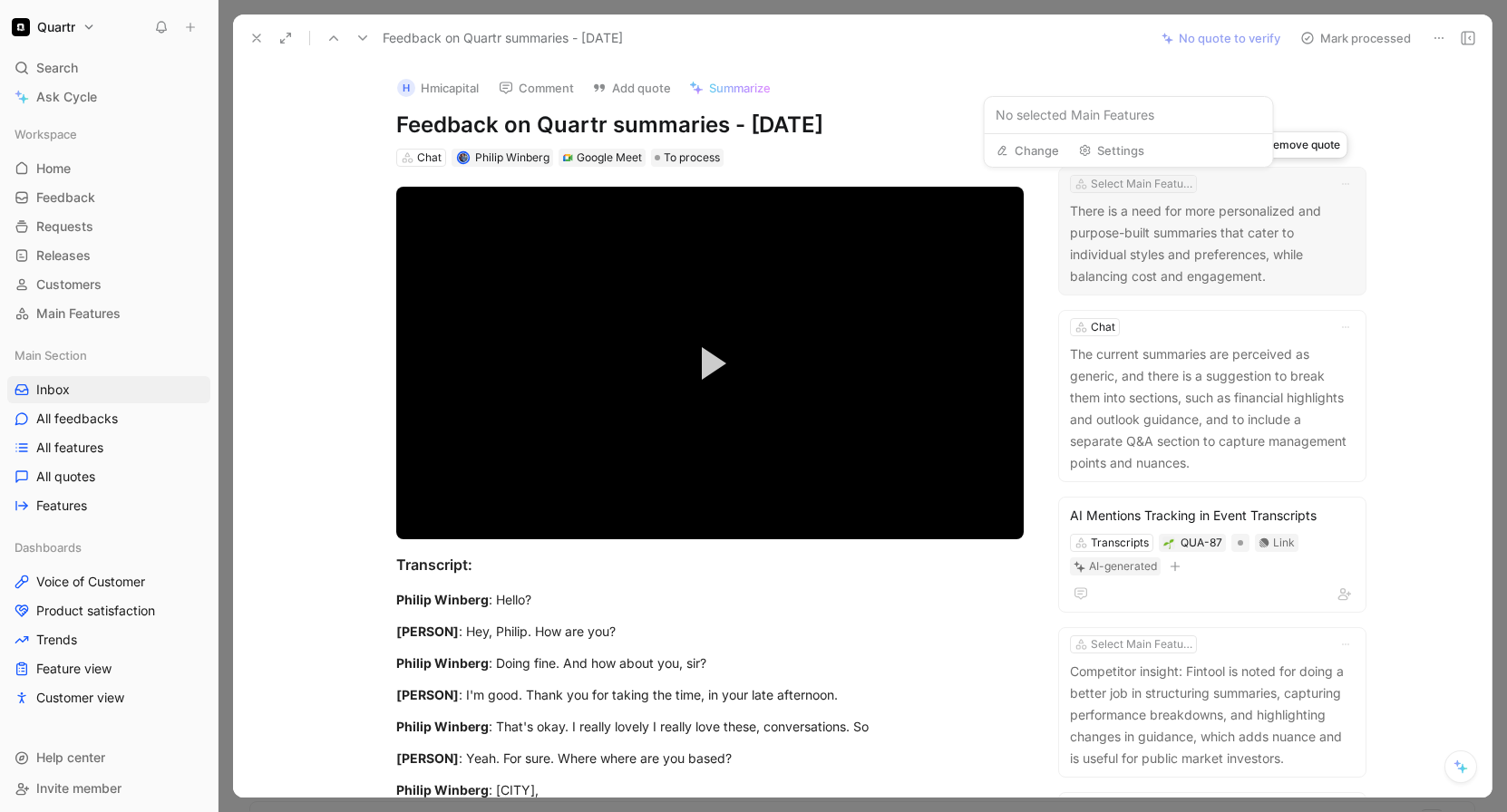 click on "Select Main Feature" at bounding box center [1142, 184] 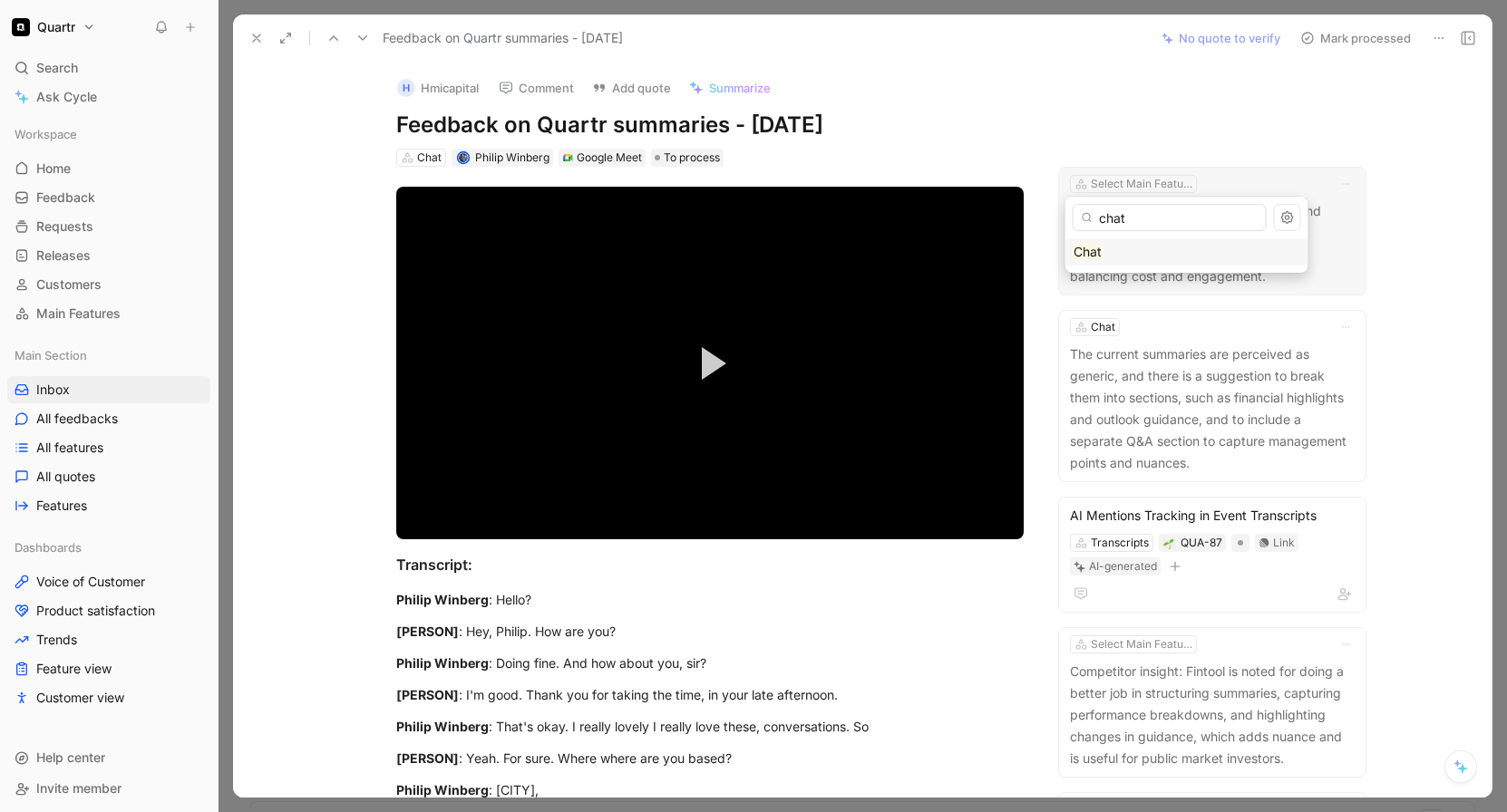 type on "chat" 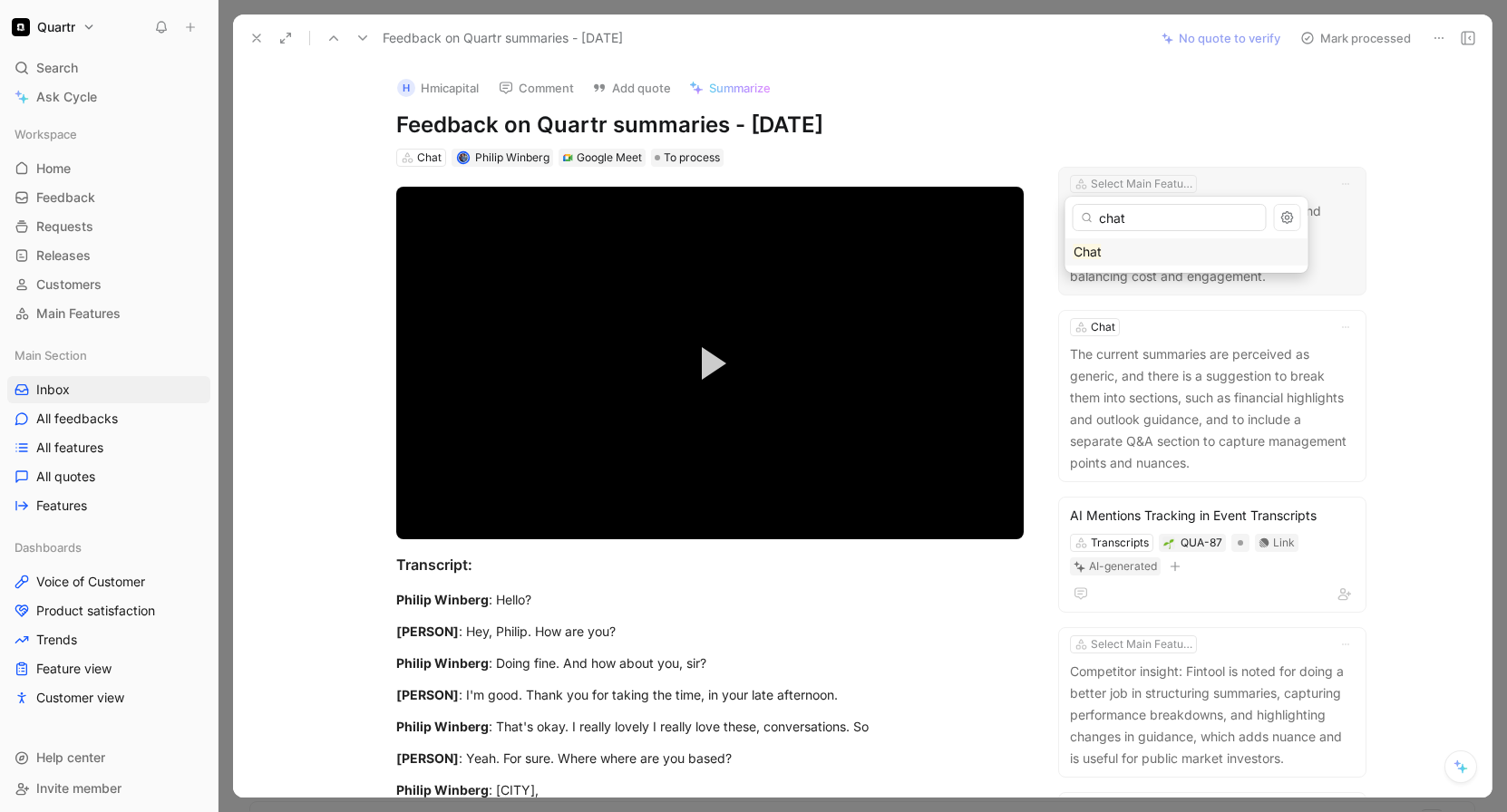 click on "Chat" at bounding box center [1087, 251] 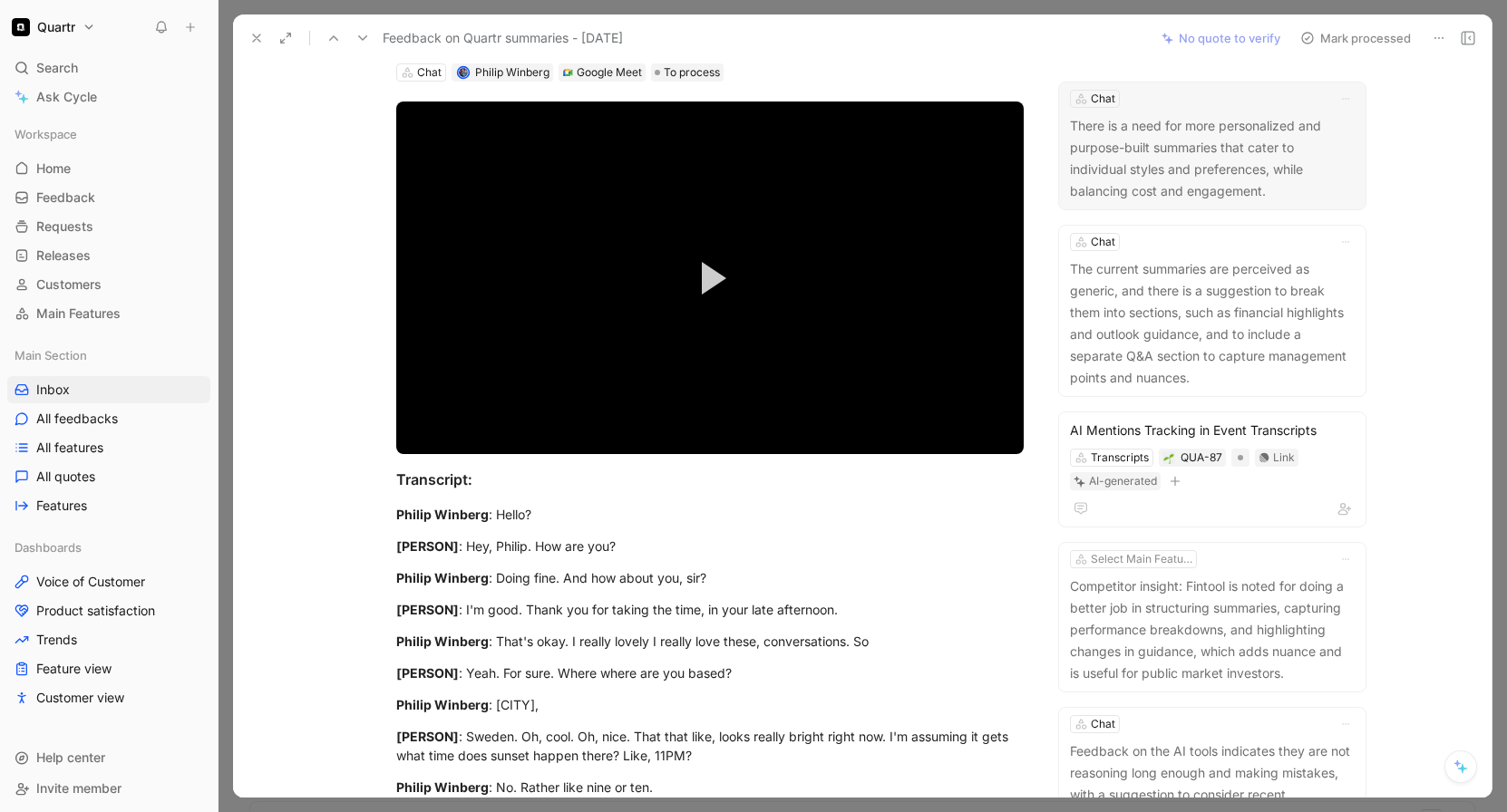 scroll, scrollTop: 177, scrollLeft: 0, axis: vertical 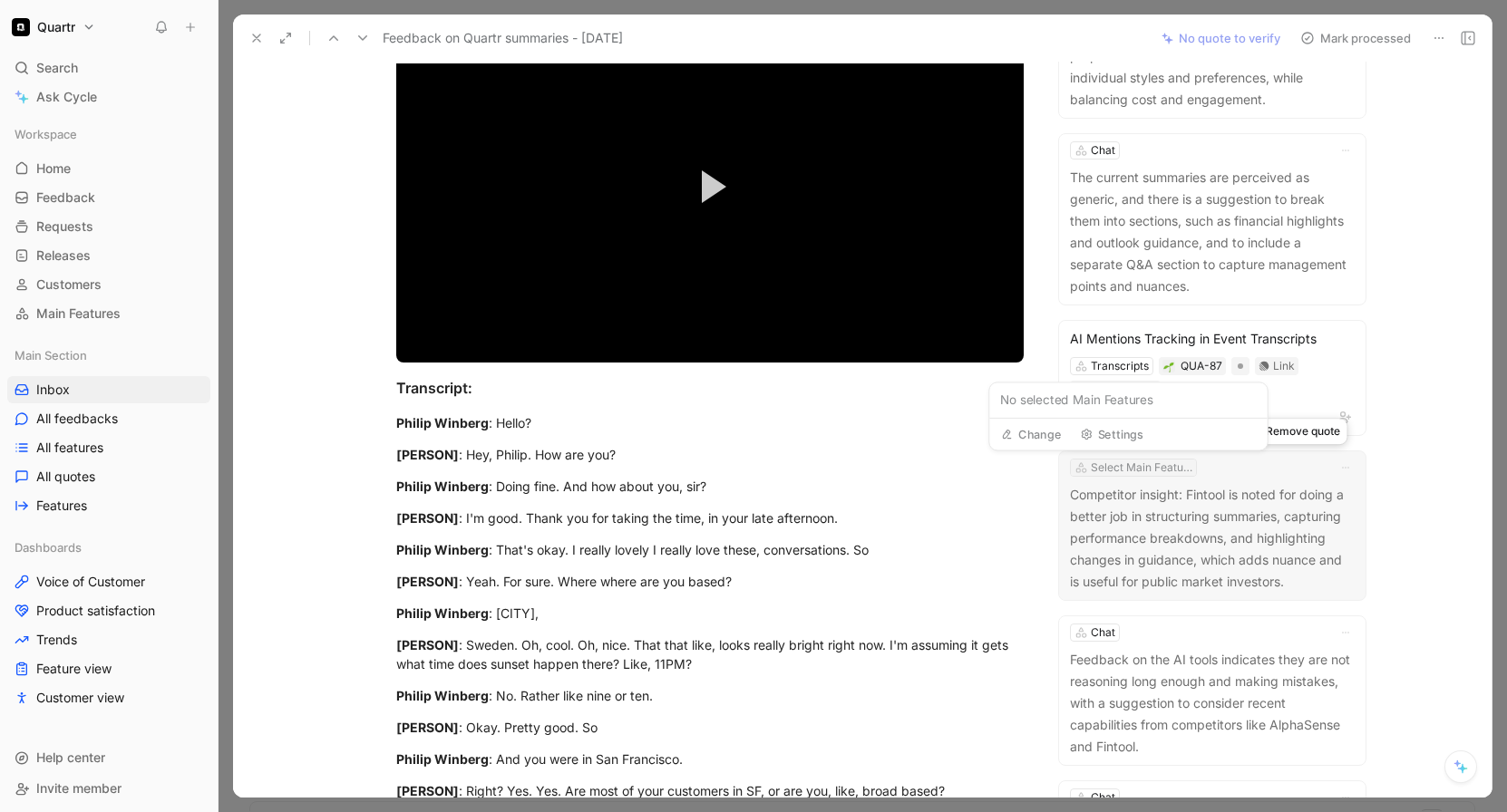 click on "Select Main Feature" at bounding box center (1142, 468) 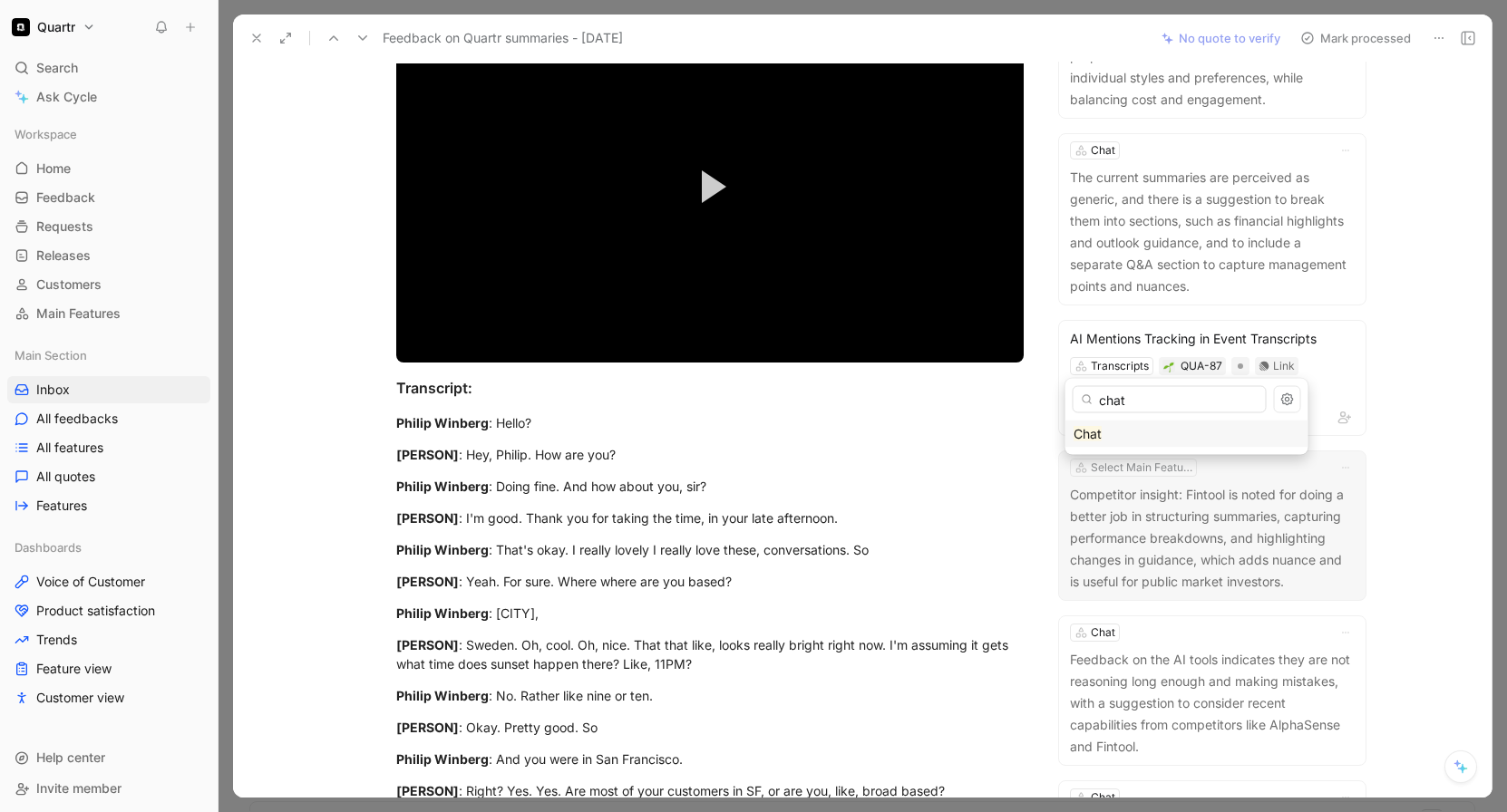 type on "chat" 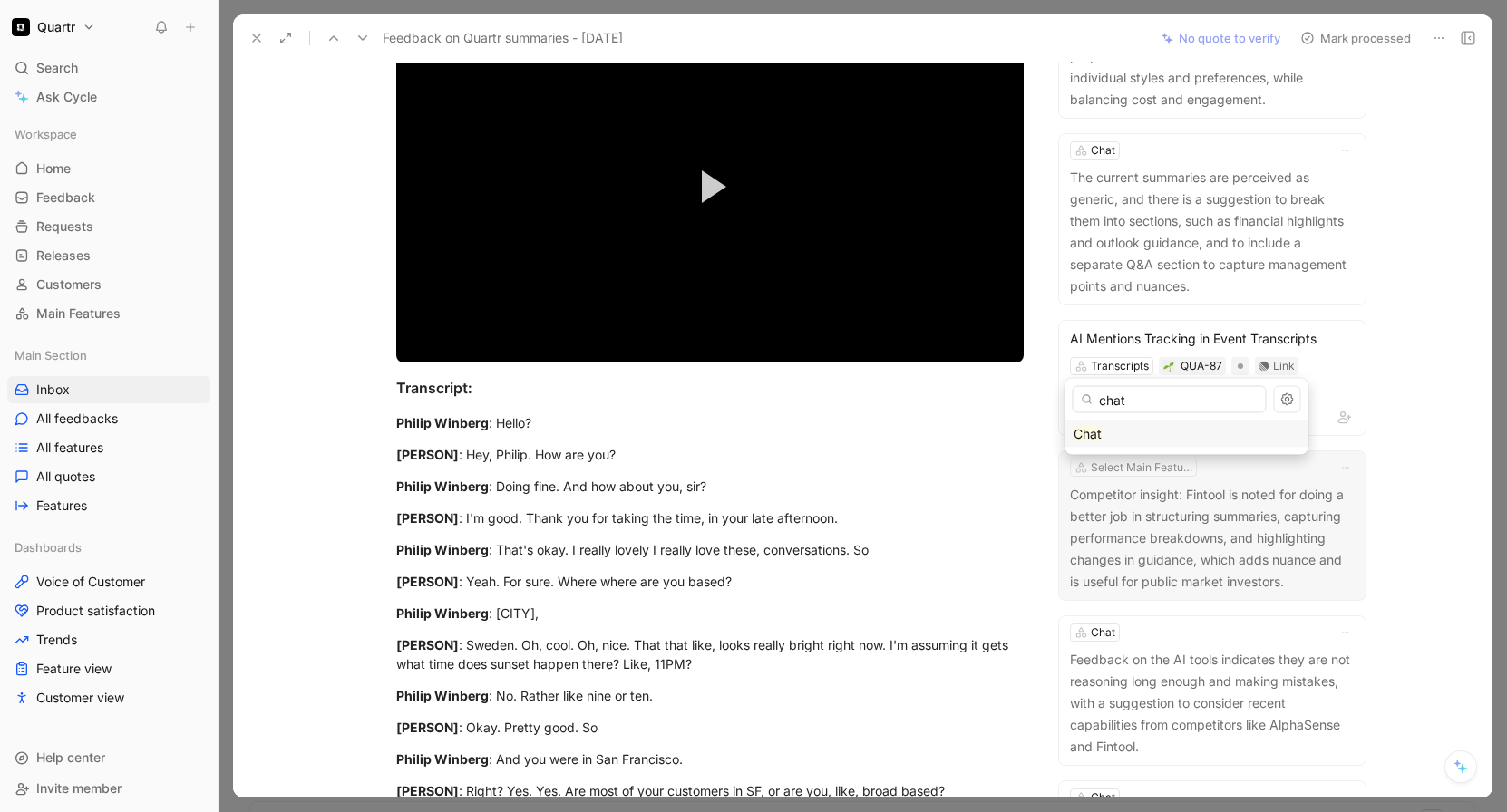 click on "Chat" at bounding box center [1087, 433] 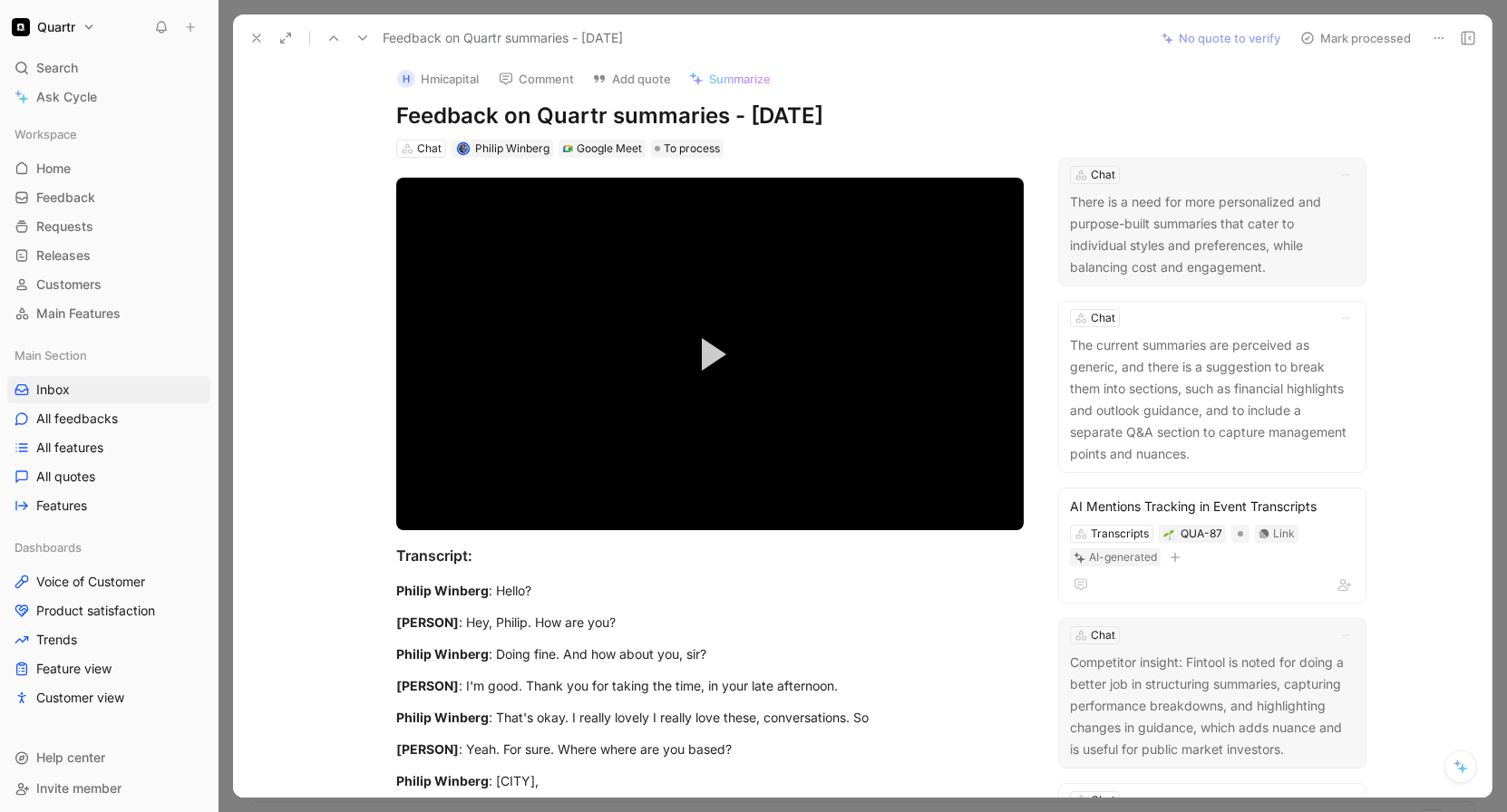scroll, scrollTop: 0, scrollLeft: 0, axis: both 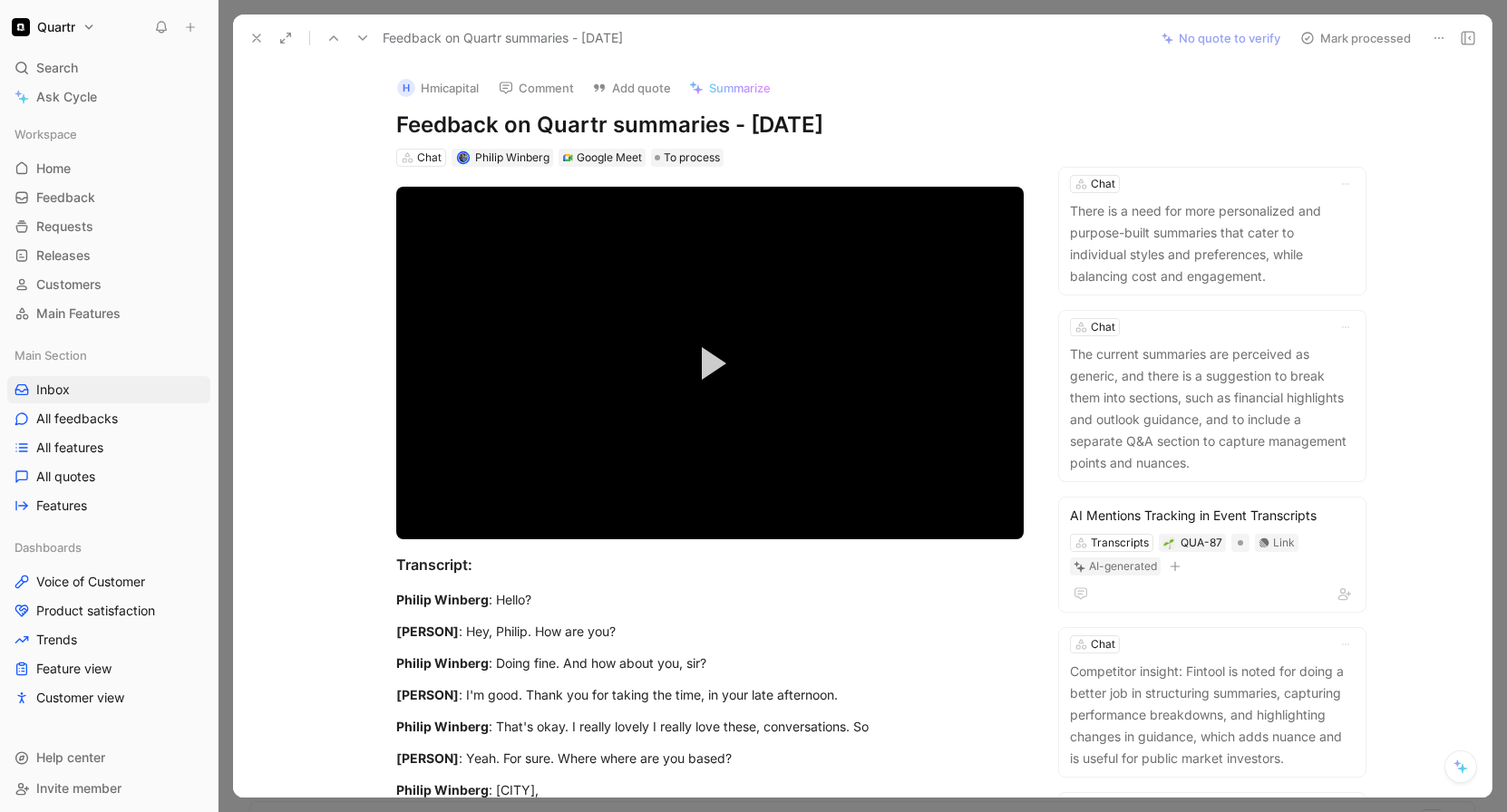 click on "Mark processed" at bounding box center (1356, 38) 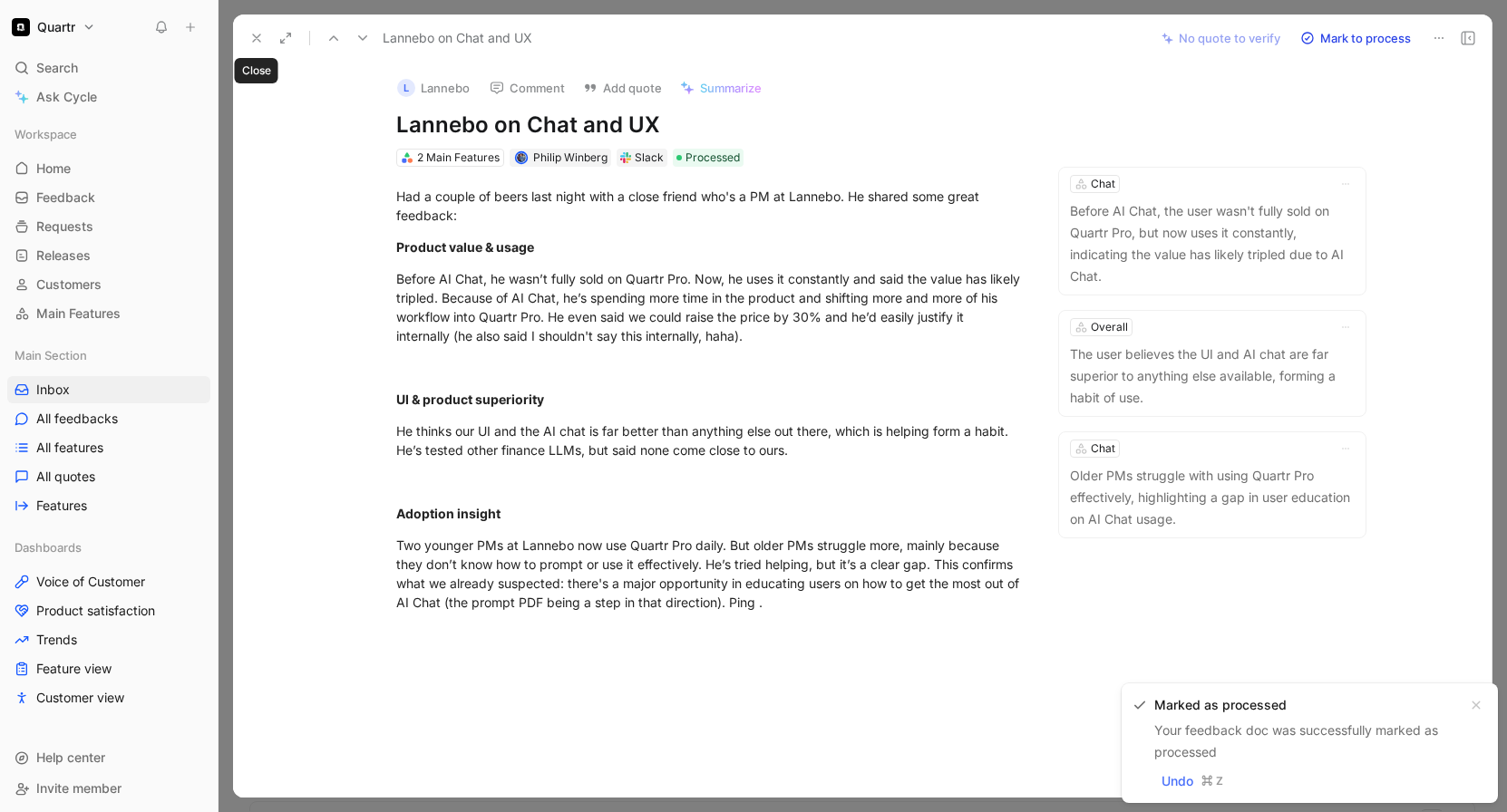 click at bounding box center [257, 38] 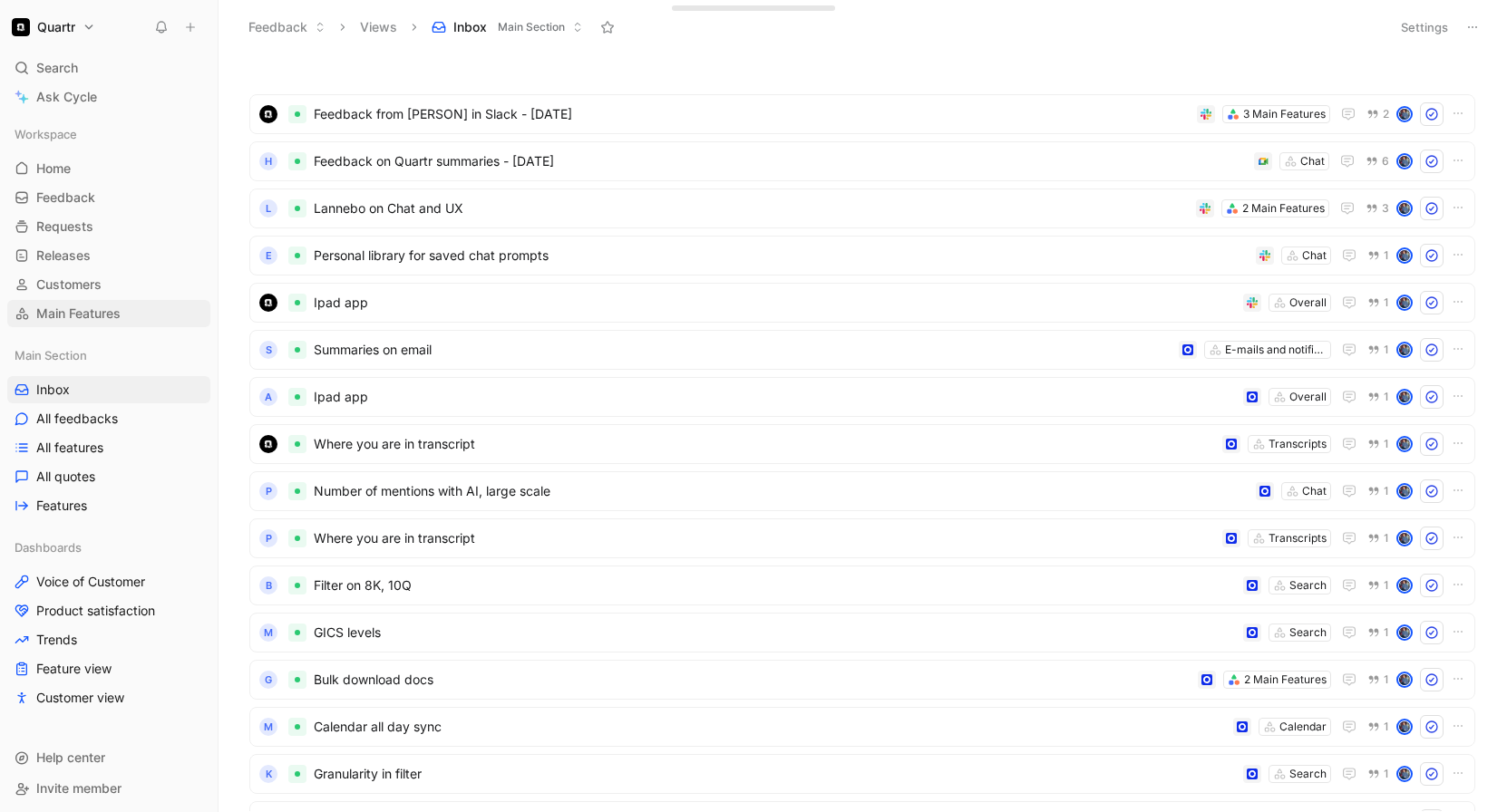 click on "Main Features" at bounding box center (78, 314) 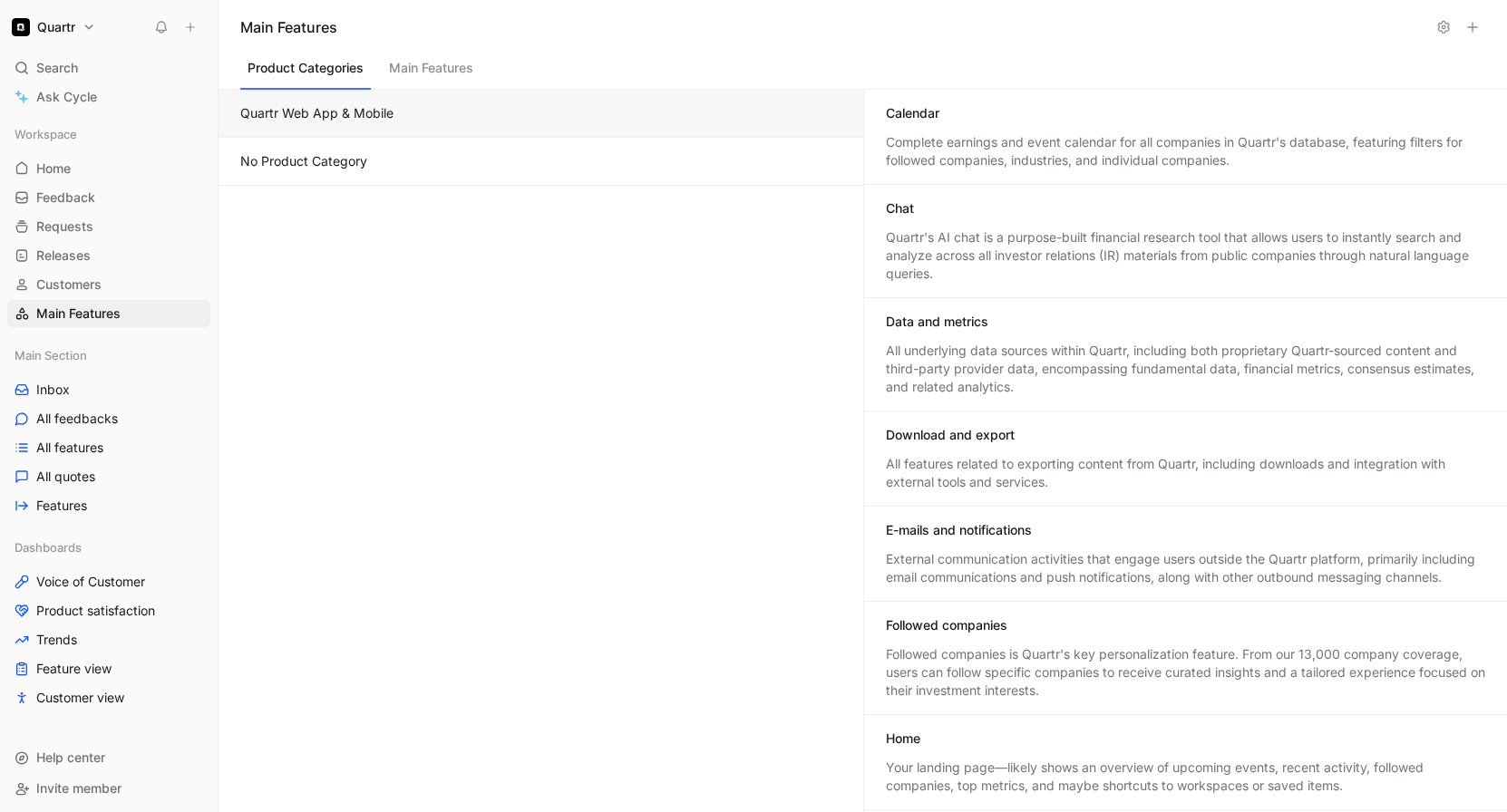 click on "Main Features" at bounding box center [431, 72] 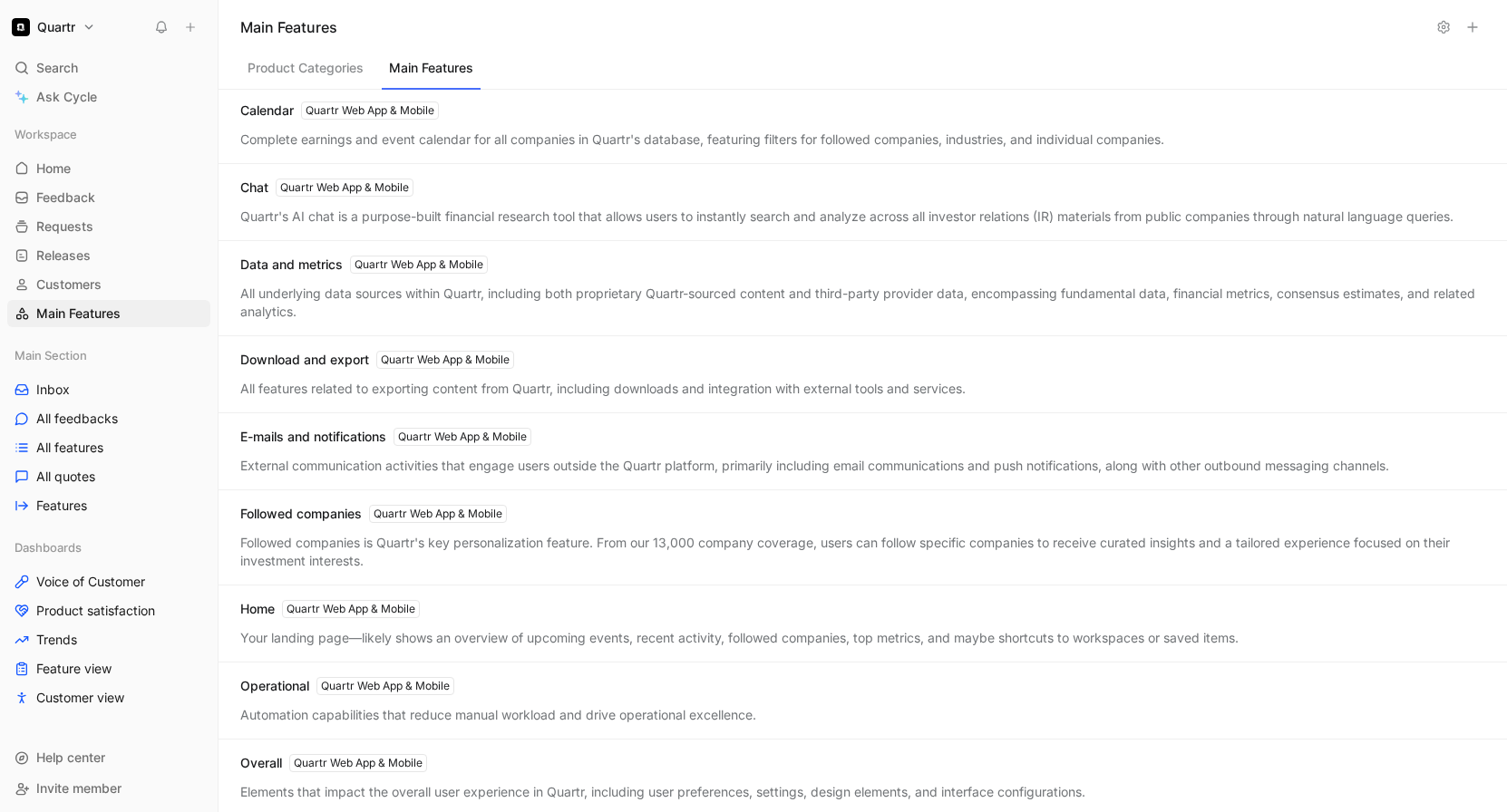 scroll, scrollTop: 0, scrollLeft: 0, axis: both 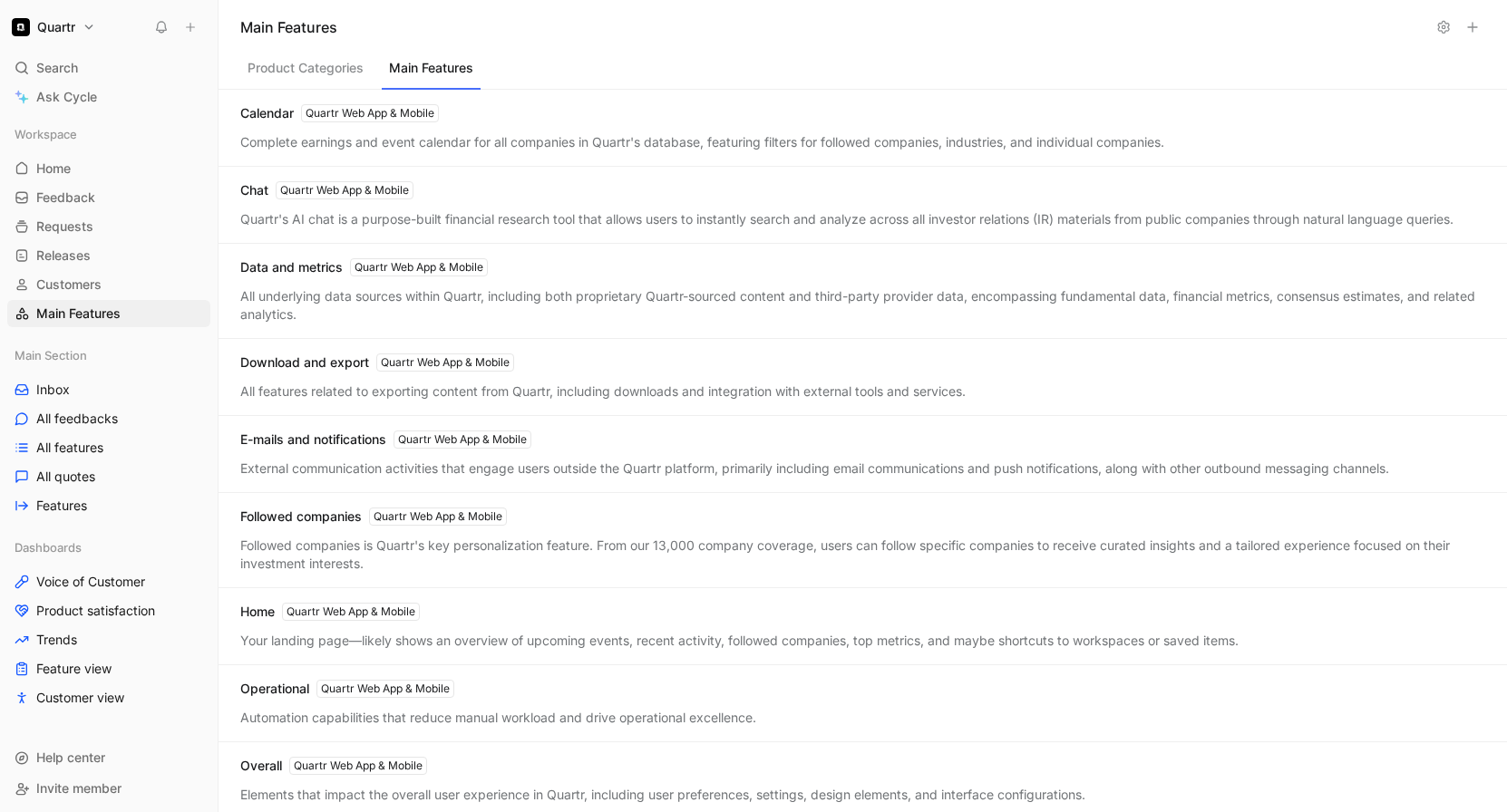 click at bounding box center [1444, 27] 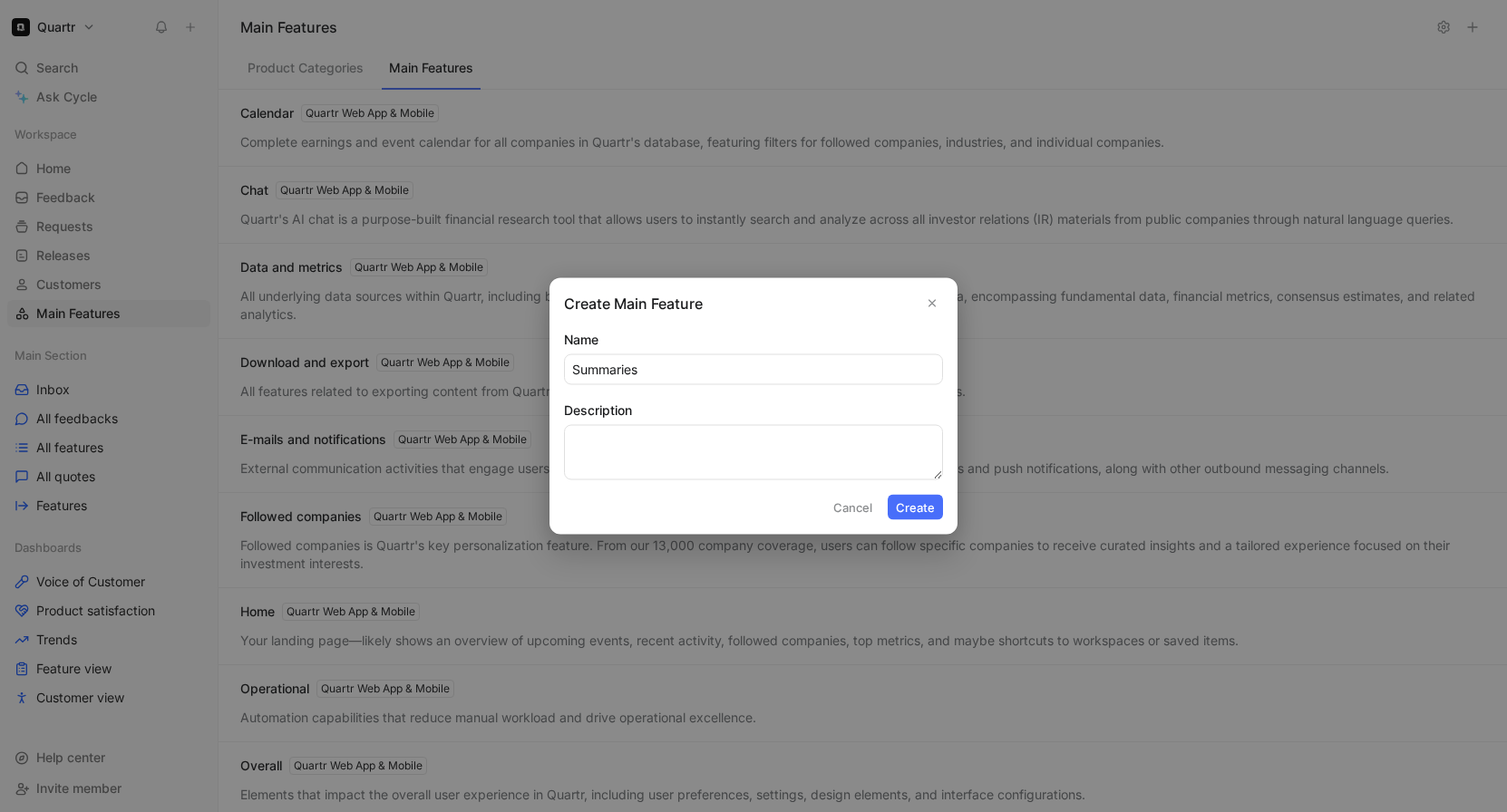 type on "Summaries" 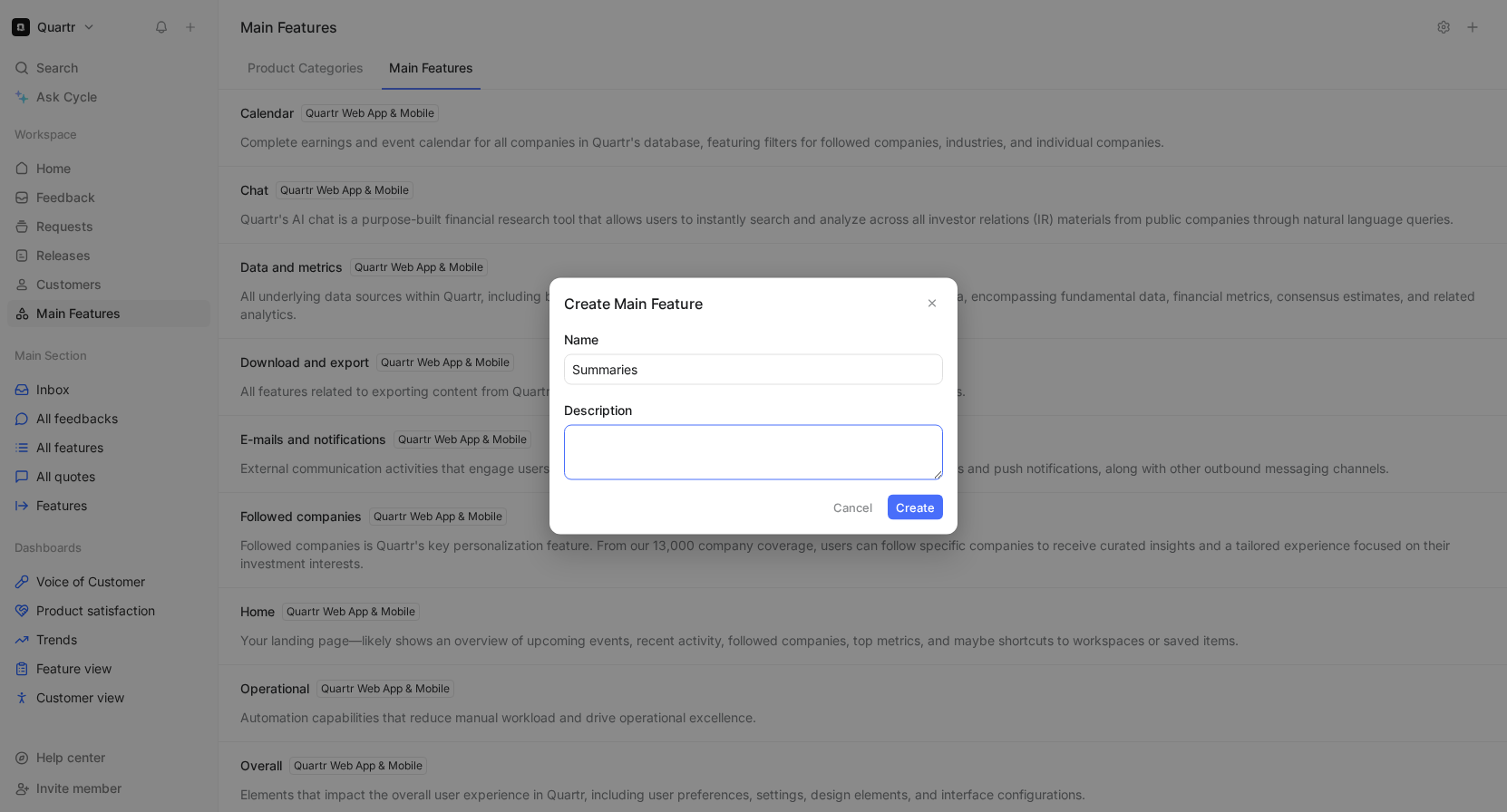 click on "Description" at bounding box center (754, 452) 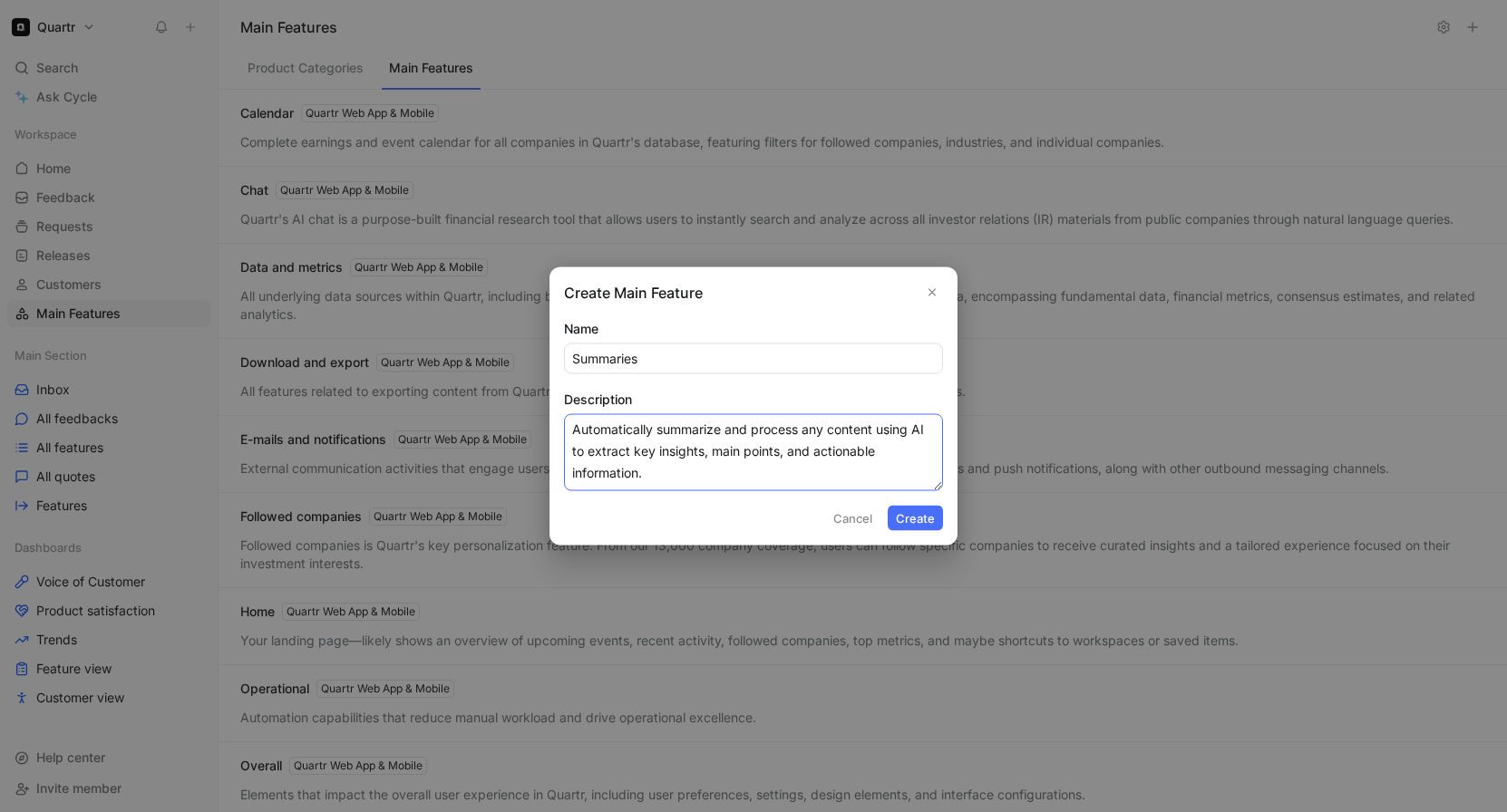 type on "Automatically summarize and process any content using AI to extract key insights, main points, and actionable information." 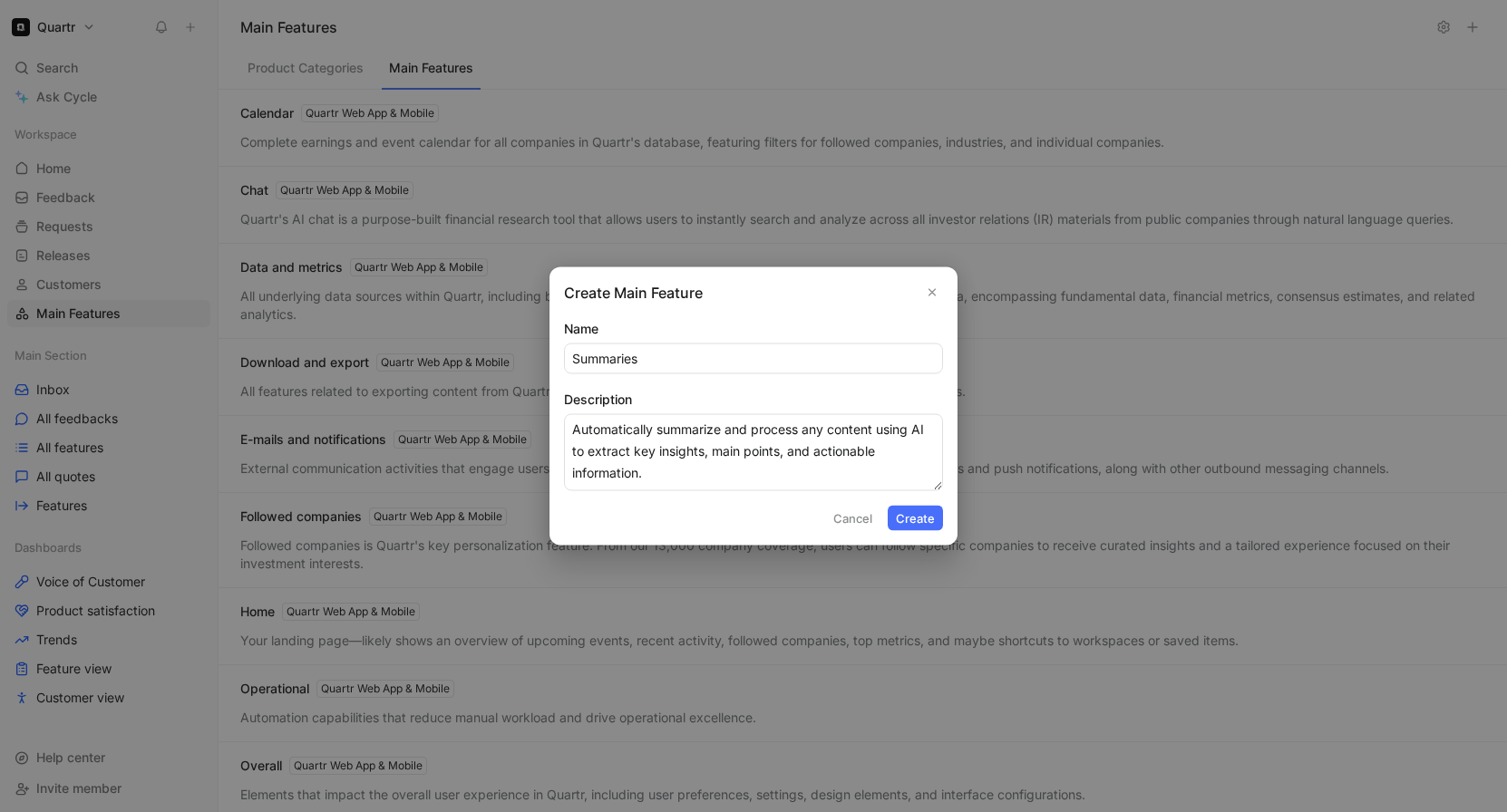 click on "Create" at bounding box center [915, 518] 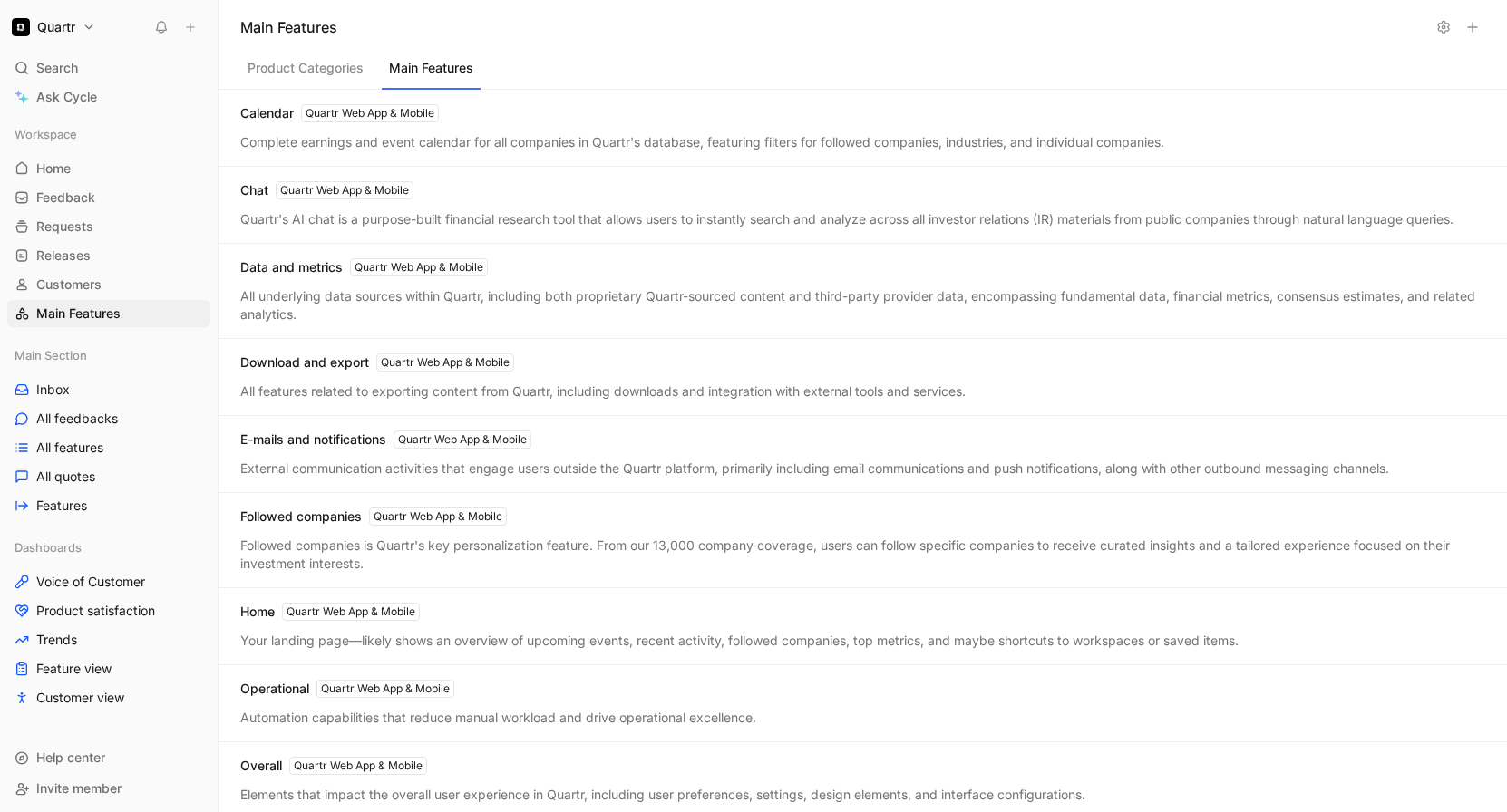 click on "Product Categories" at bounding box center (306, 72) 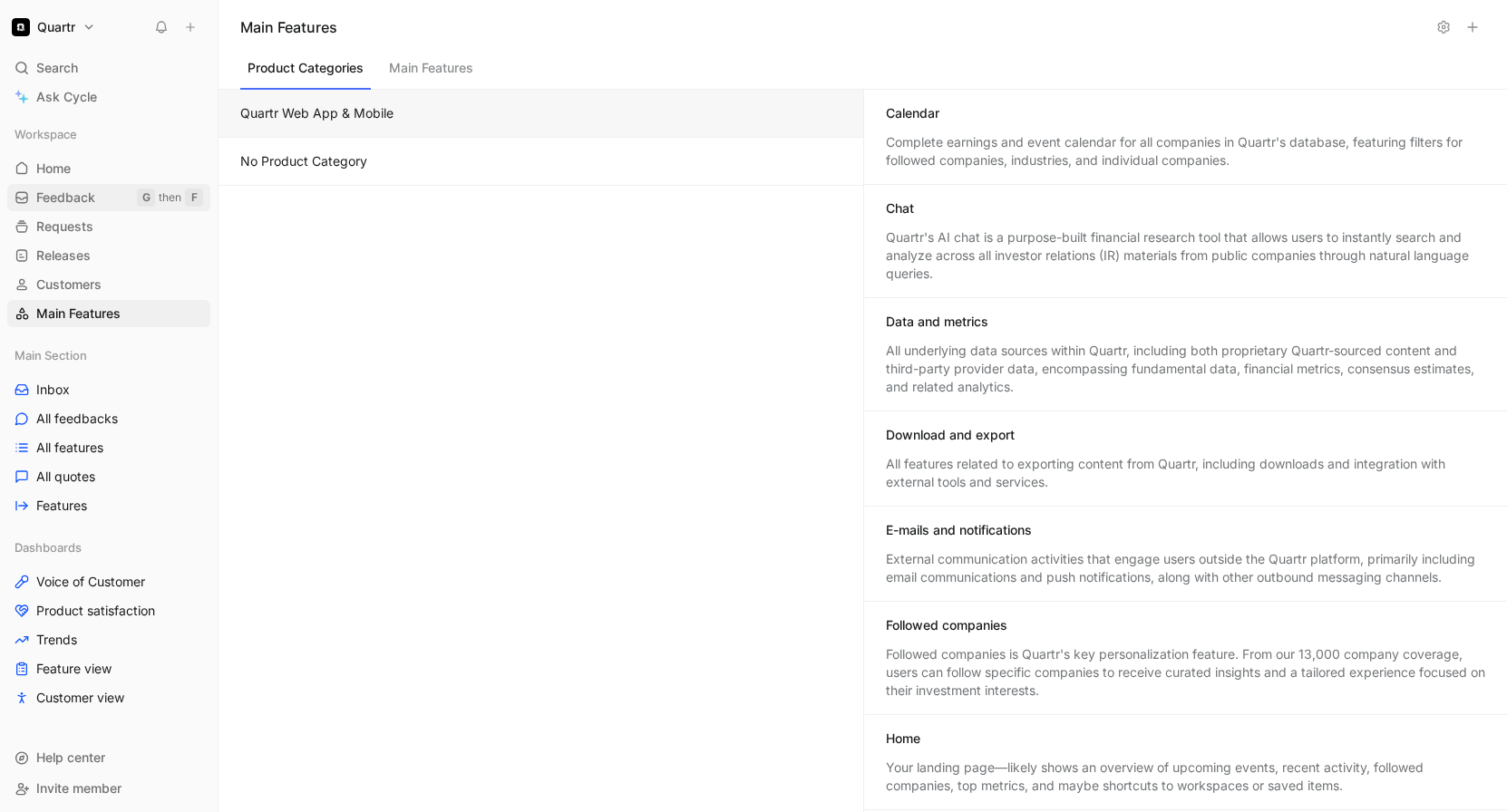 click on "Feedback G then F" at bounding box center (109, 198) 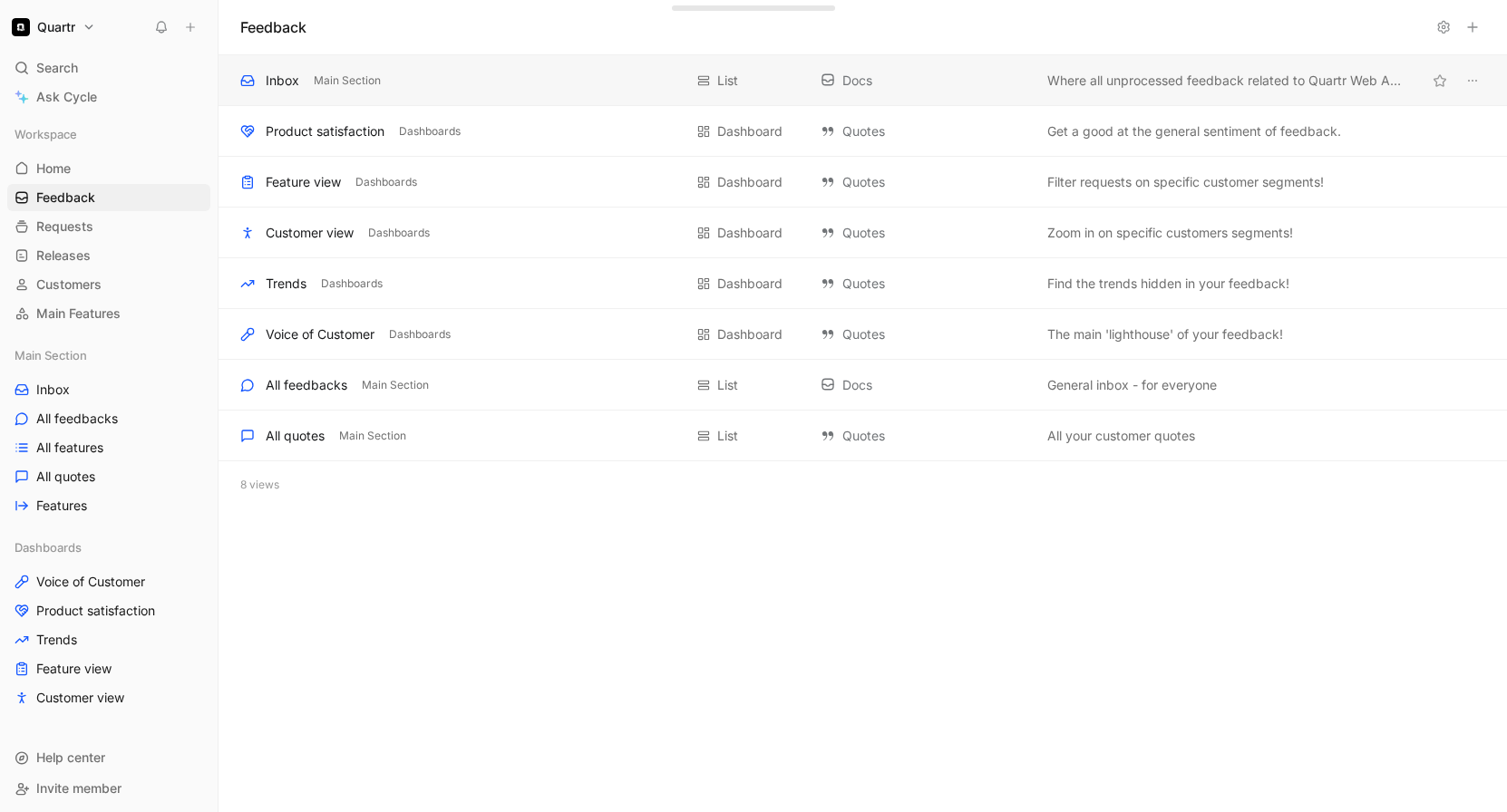 click on "Inbox Main Section List   Docs Where all unprocessed feedback related to Quartr Web App & Mobile lands" at bounding box center [862, 81] 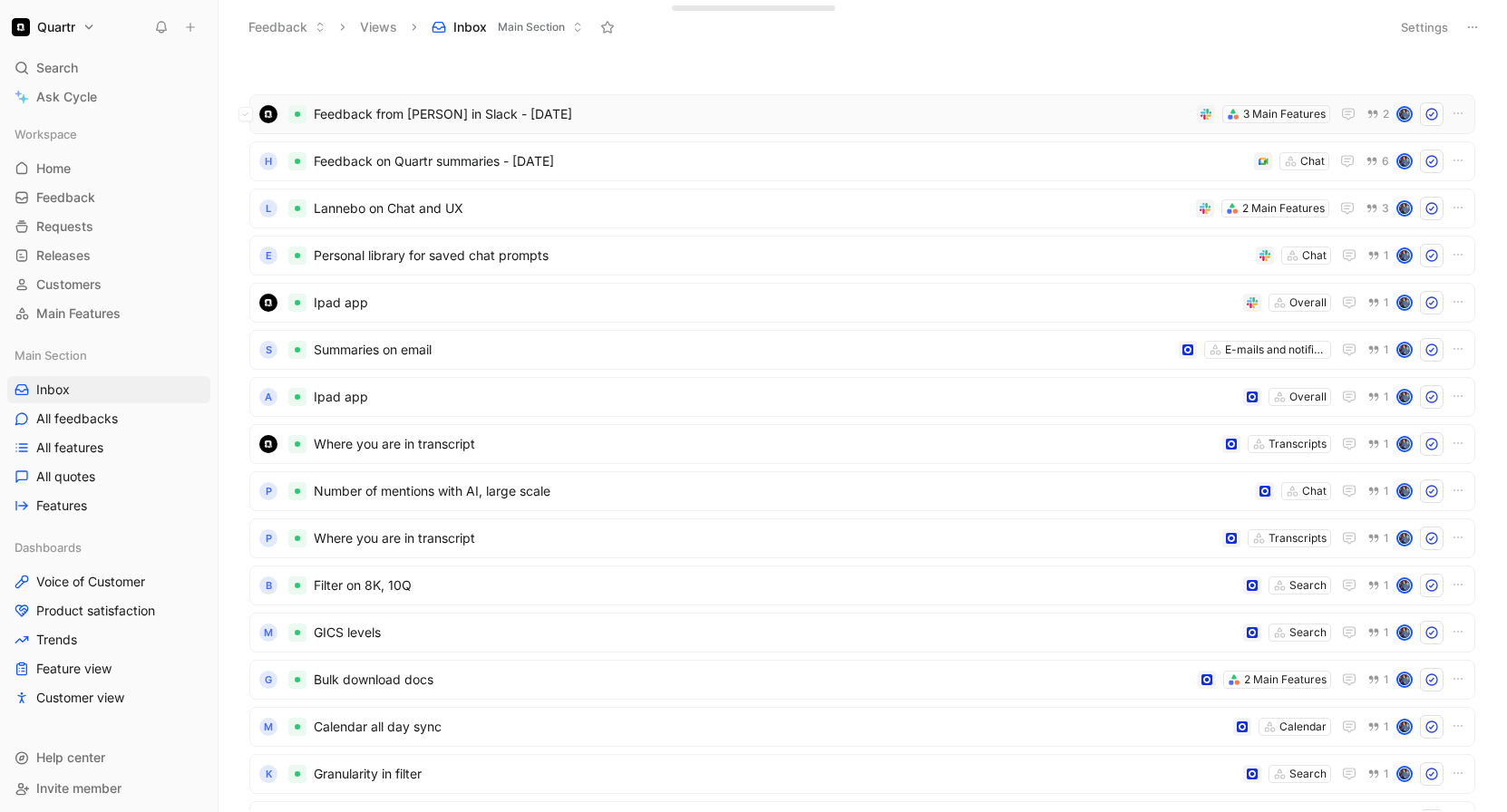 click on "Feedback from [PERSON] in Slack - [DATE]" at bounding box center [752, 114] 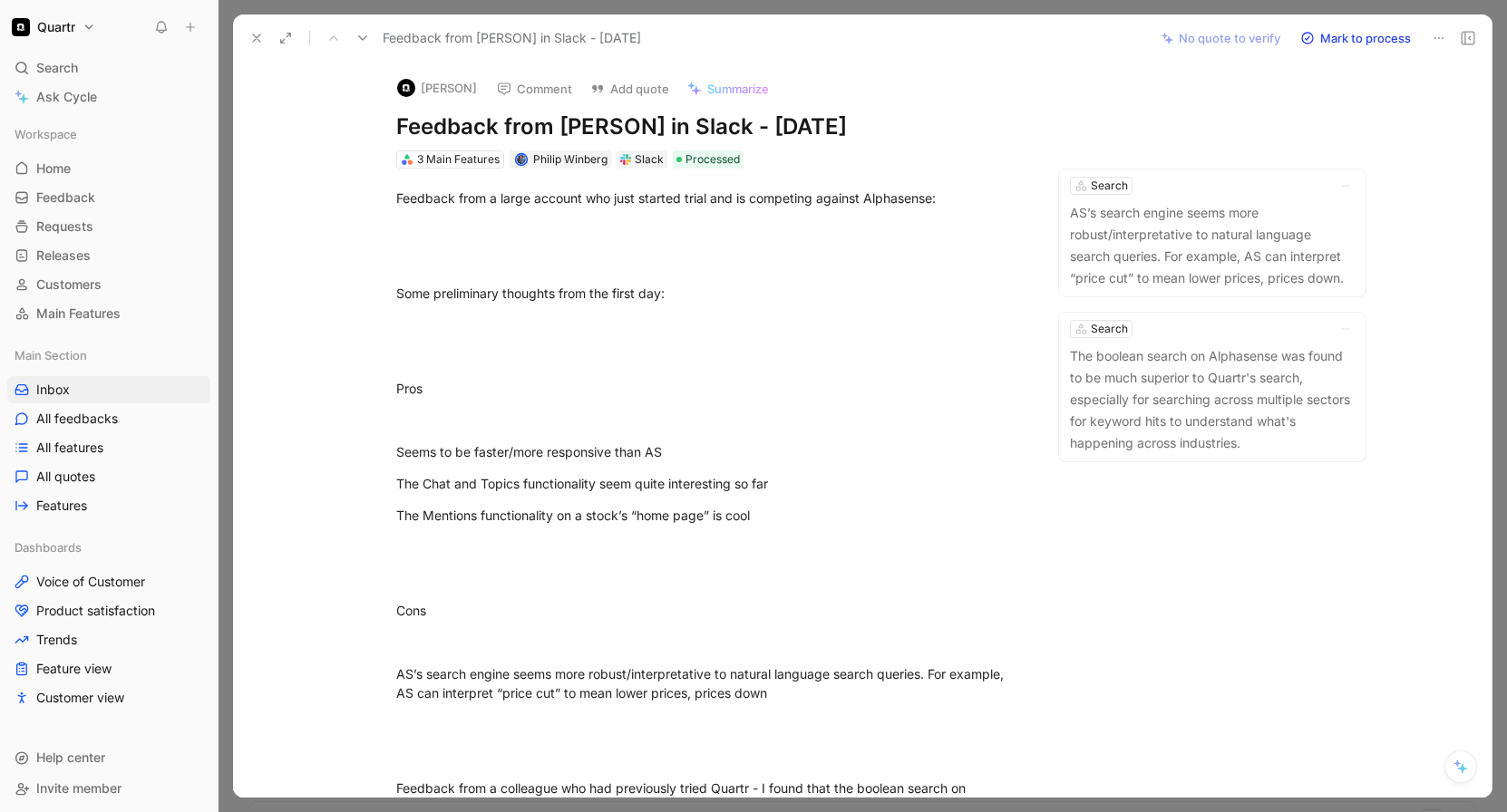 click at bounding box center [257, 38] 